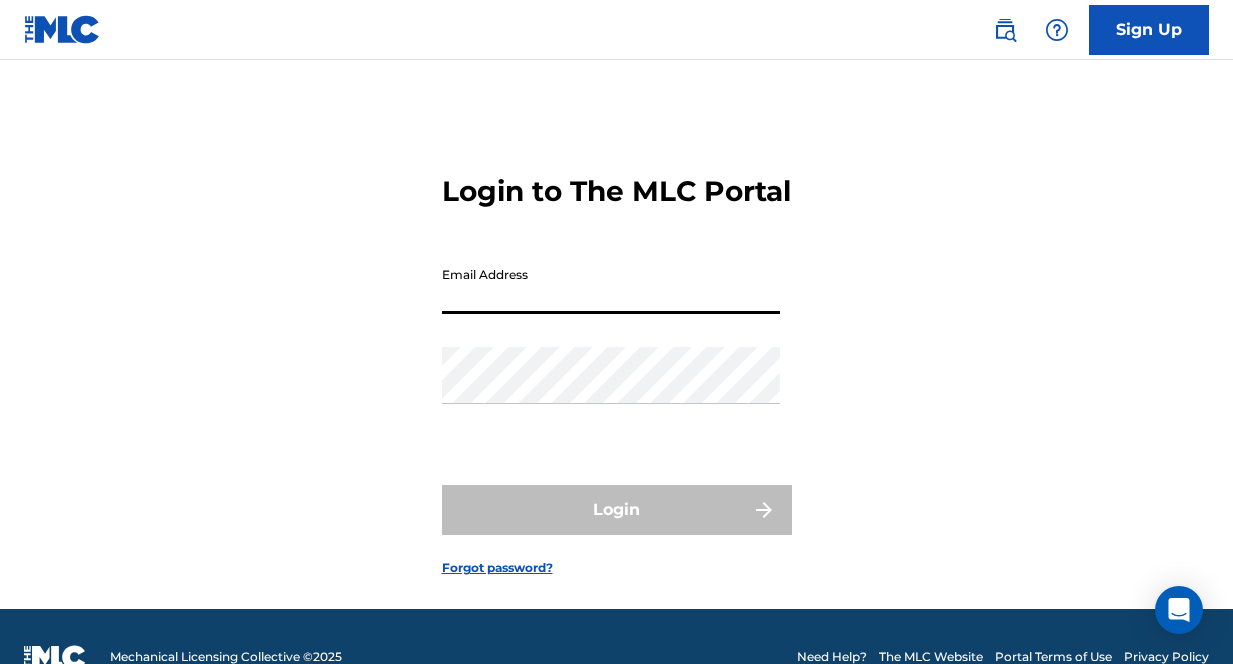 scroll, scrollTop: 0, scrollLeft: 0, axis: both 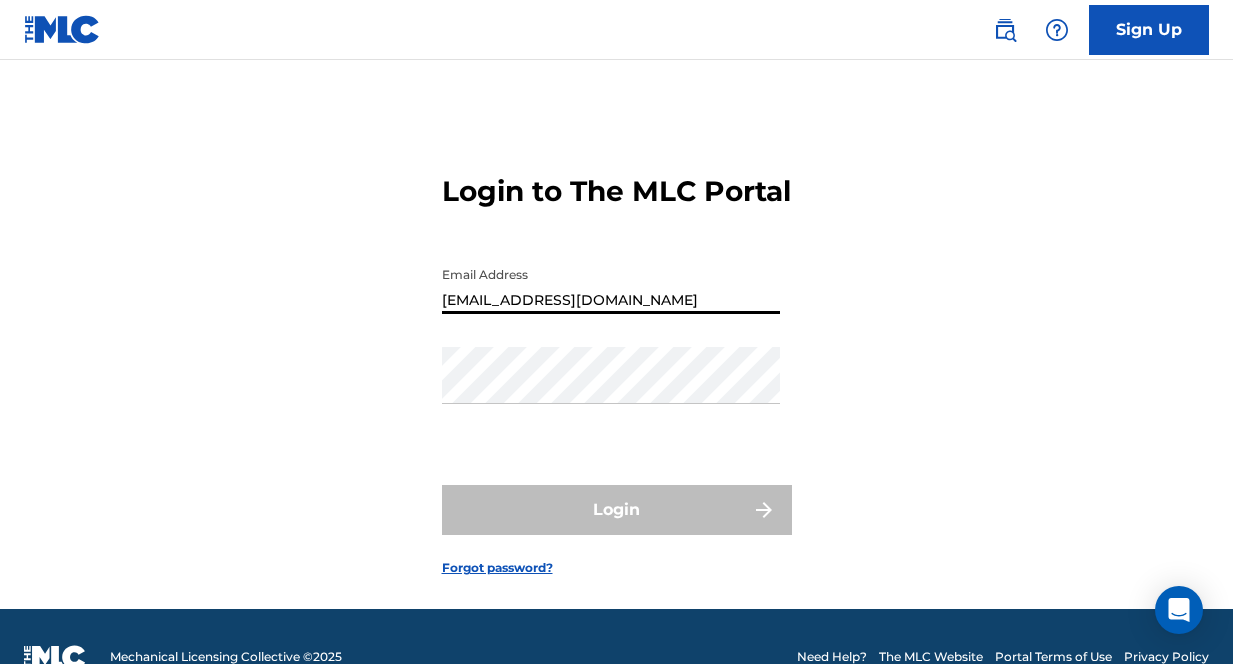 type on "[EMAIL_ADDRESS][DOMAIN_NAME]" 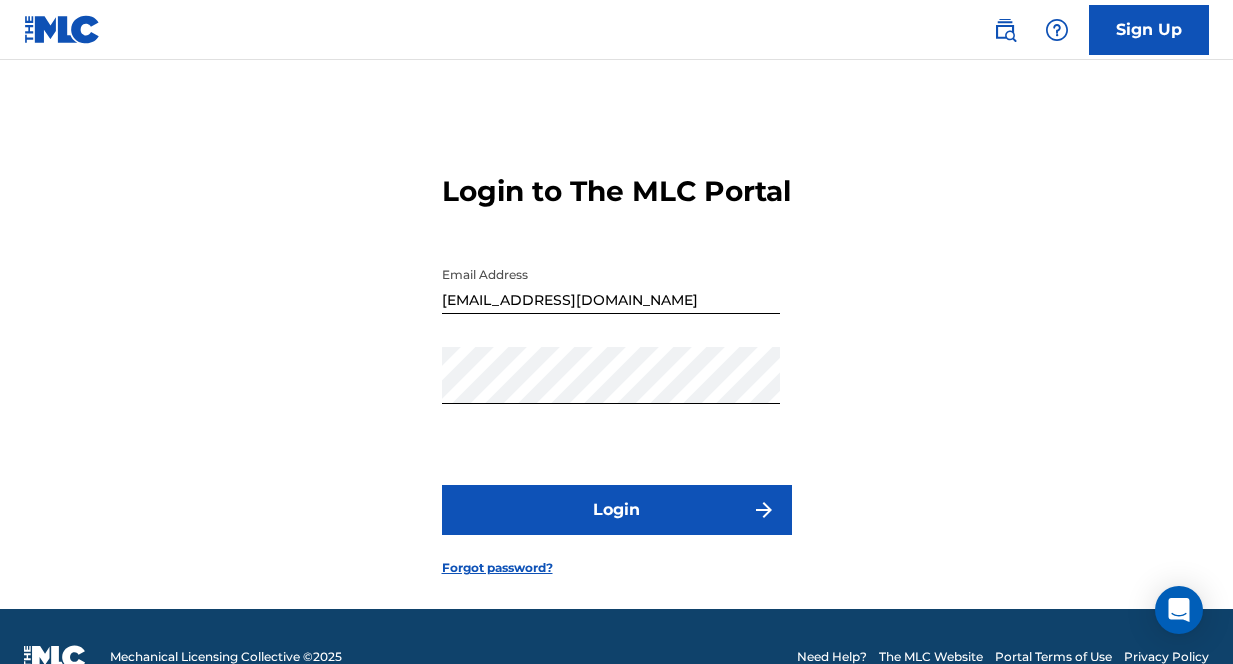 click on "Login" at bounding box center [617, 510] 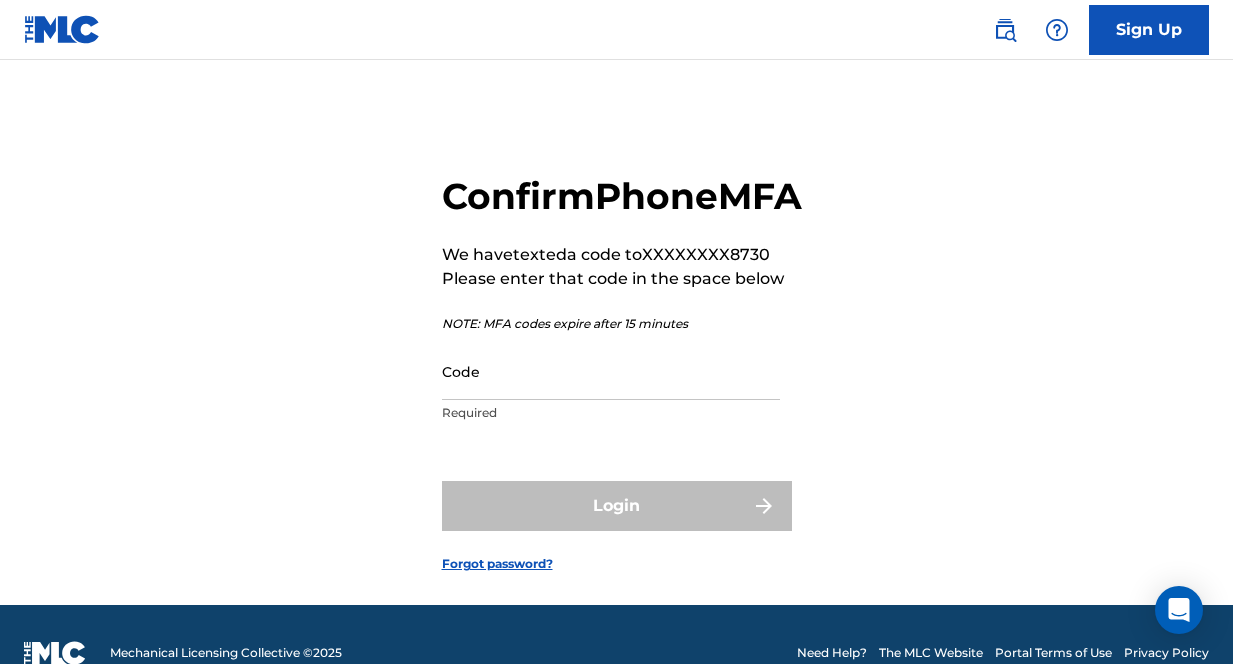 click on "Code" at bounding box center (611, 371) 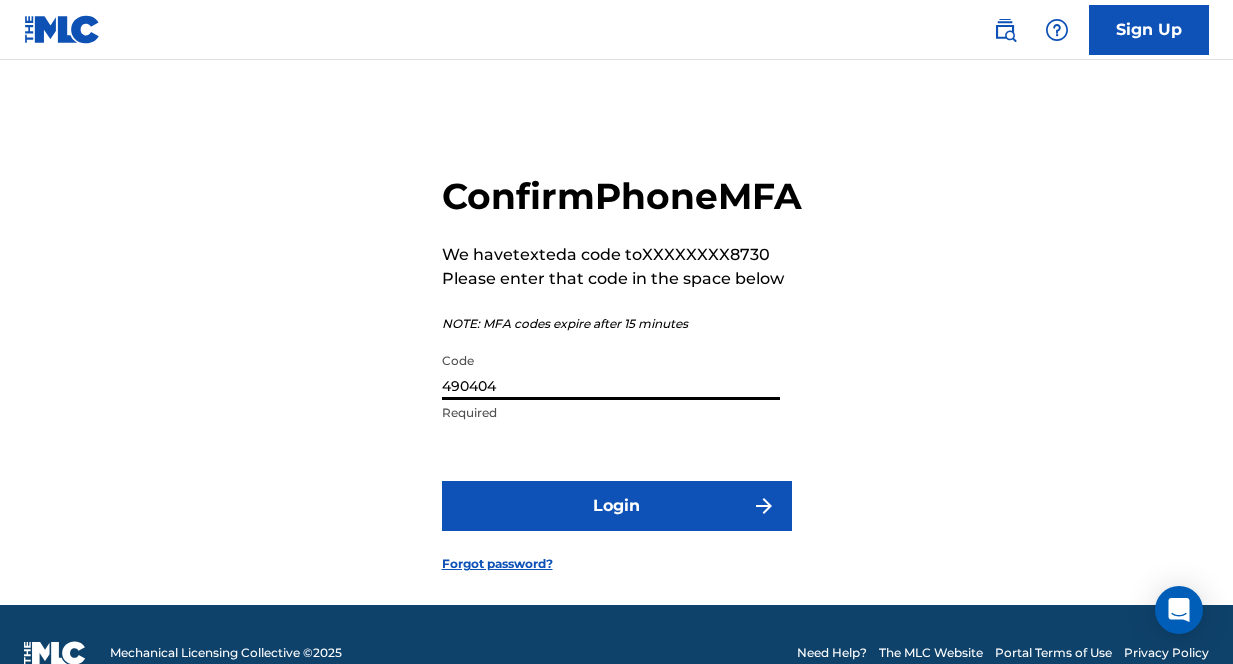 type on "490404" 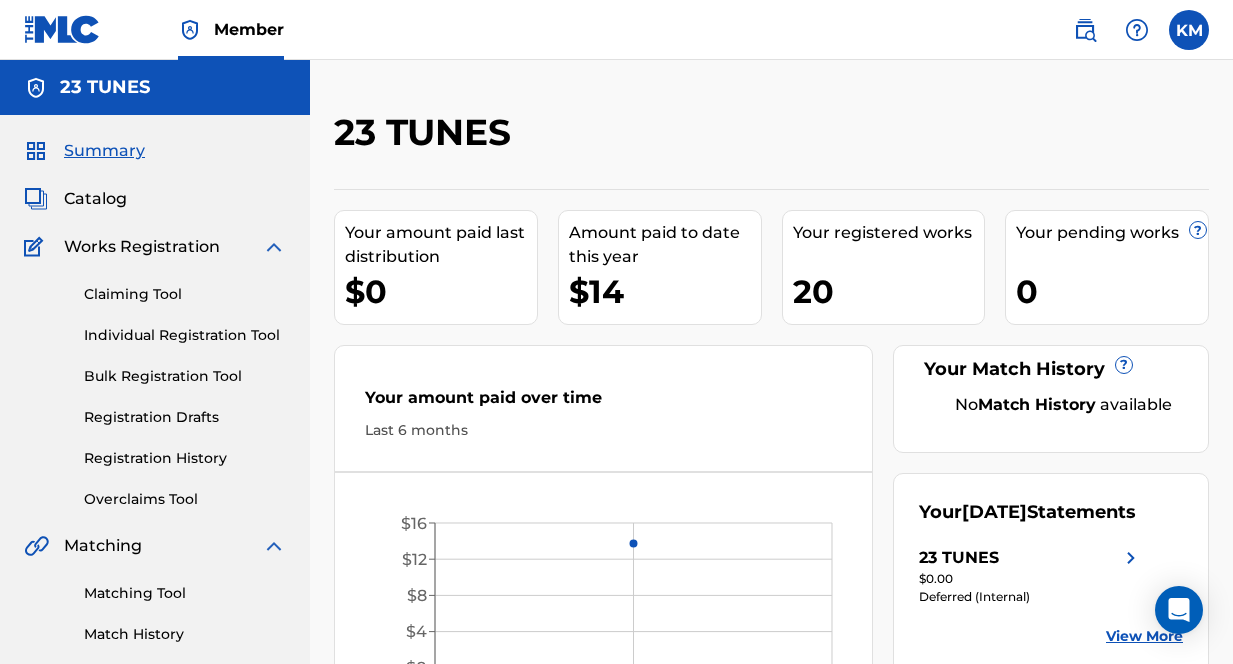 scroll, scrollTop: 0, scrollLeft: 0, axis: both 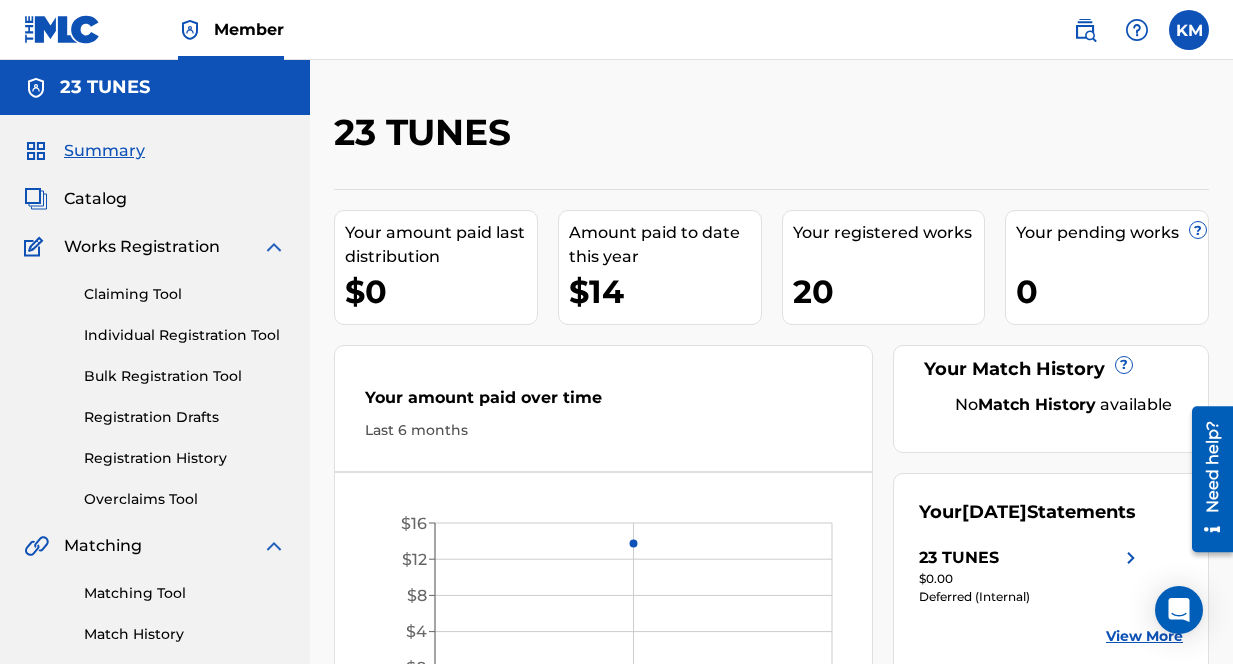 click on "Claiming Tool" at bounding box center [185, 294] 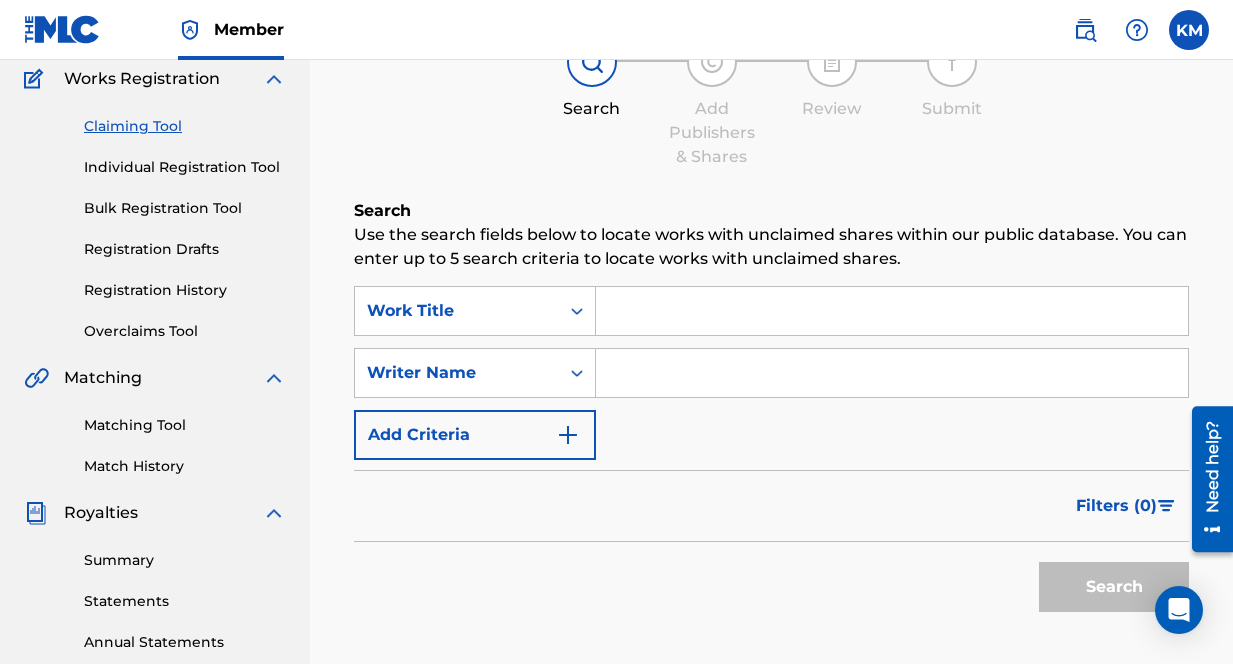 scroll, scrollTop: 173, scrollLeft: 0, axis: vertical 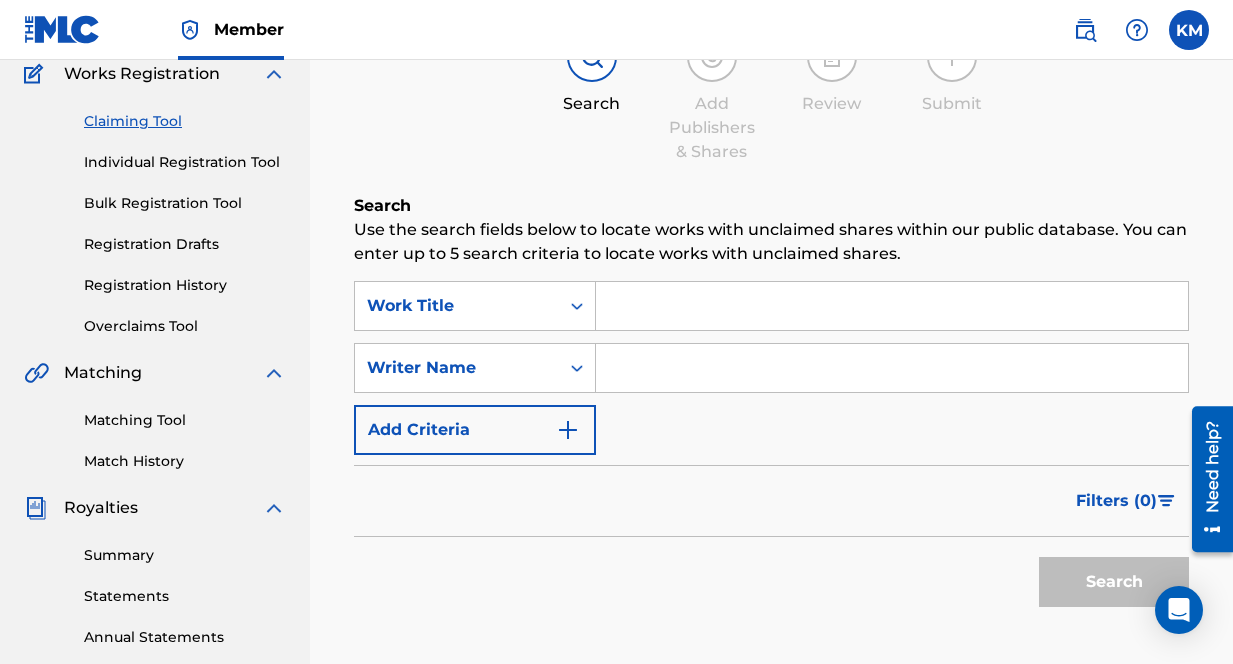 click at bounding box center [892, 306] 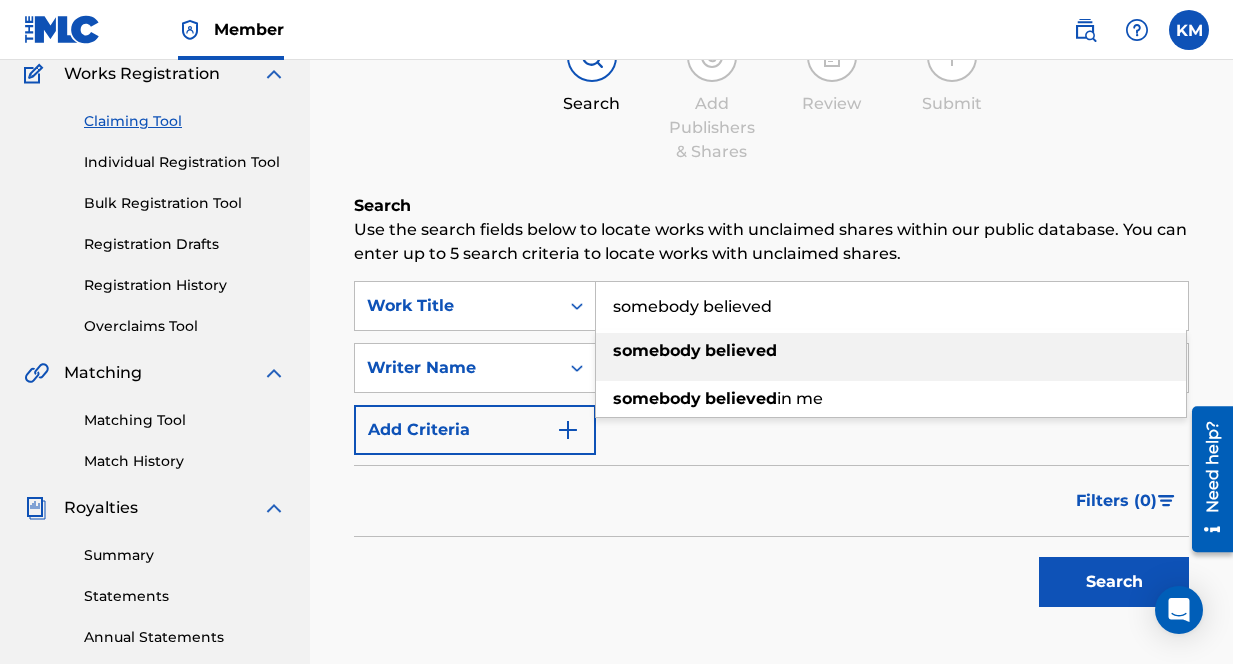 type on "somebody believed" 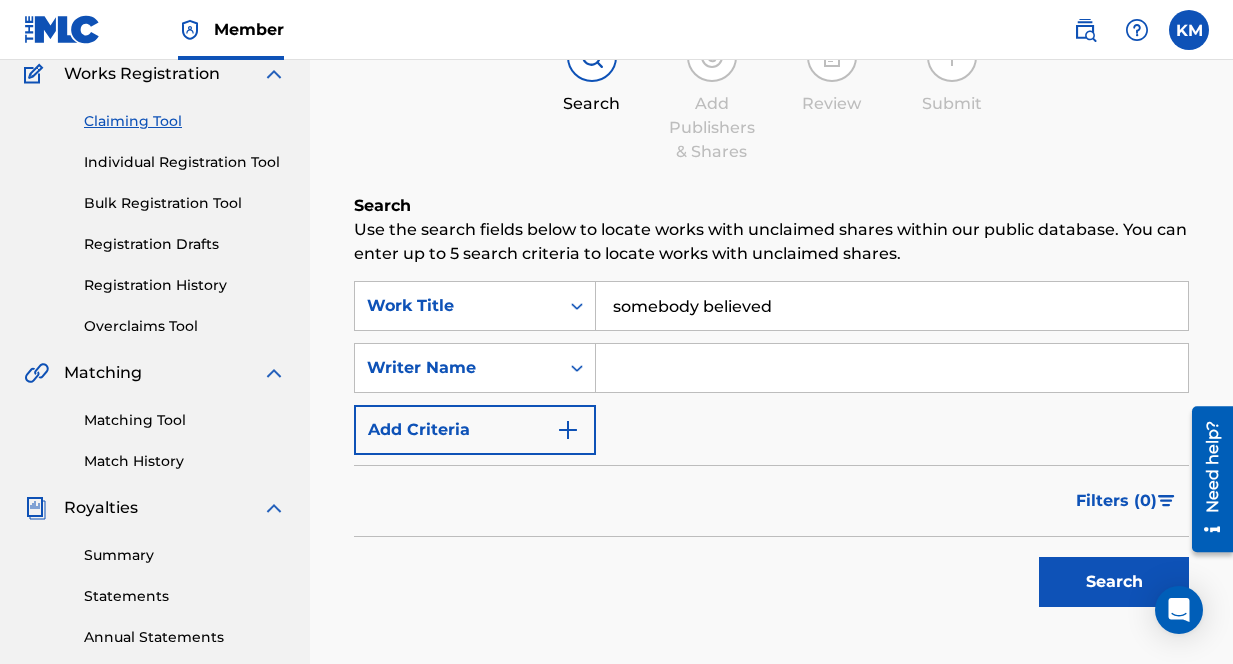click at bounding box center [892, 368] 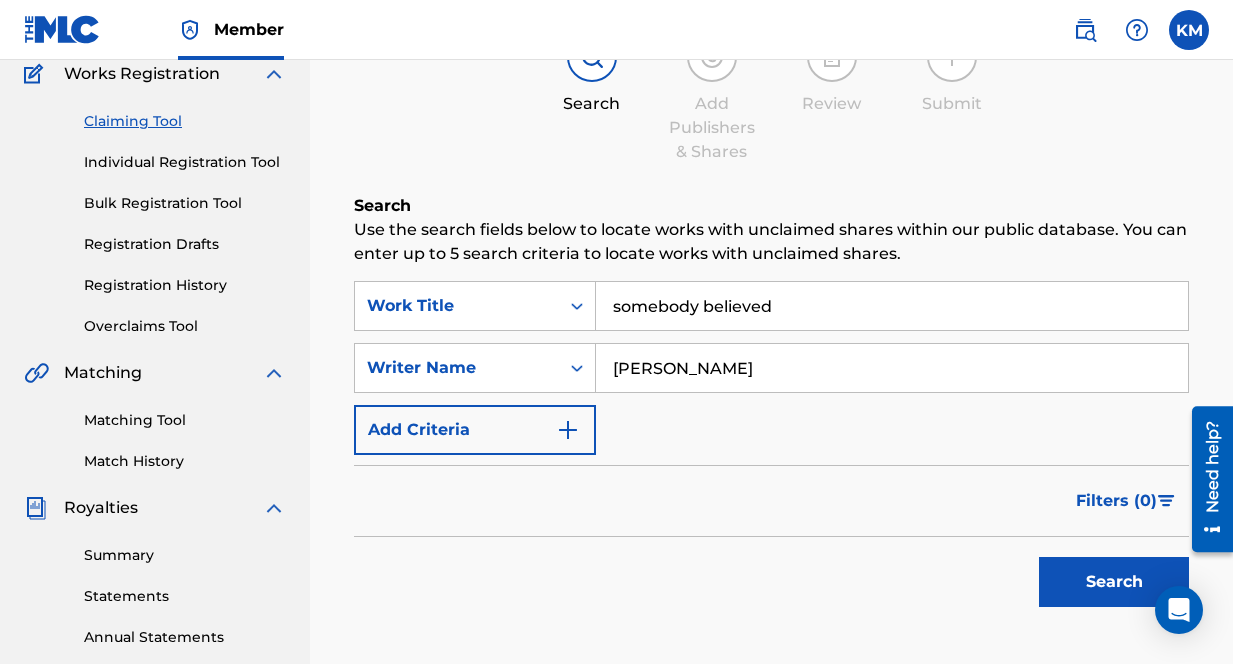 type on "[PERSON_NAME]" 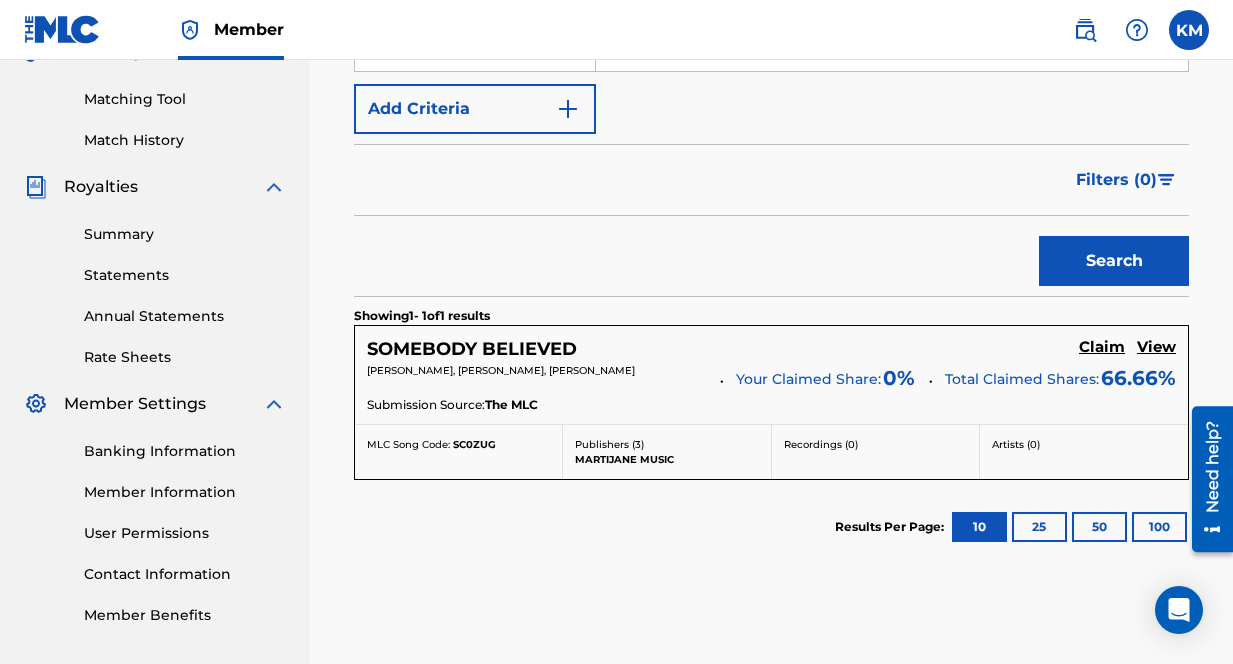 scroll, scrollTop: 498, scrollLeft: 0, axis: vertical 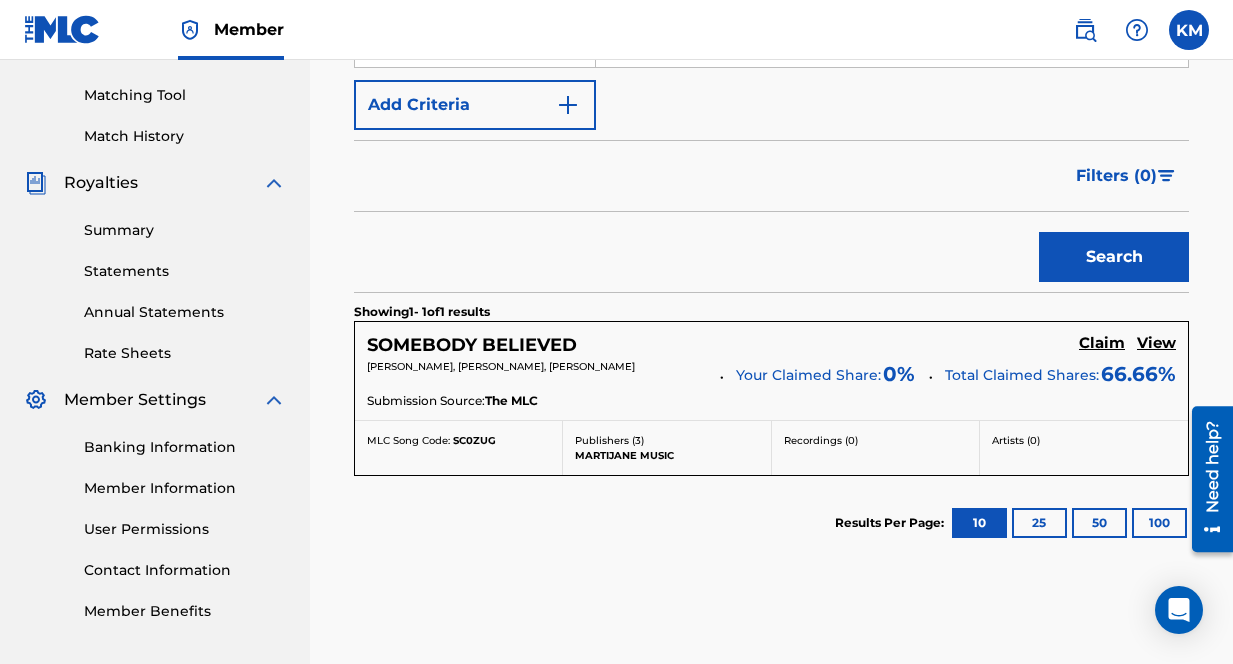 click on "SOMEBODY BELIEVED" at bounding box center [472, 345] 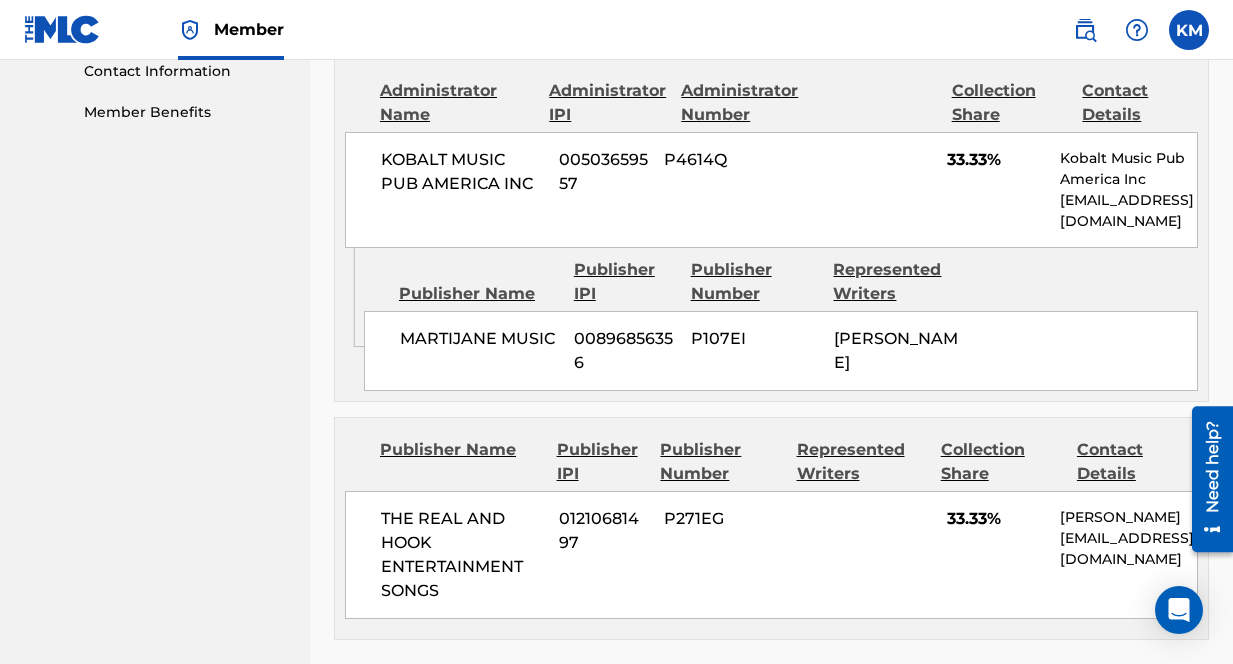 scroll, scrollTop: 935, scrollLeft: 0, axis: vertical 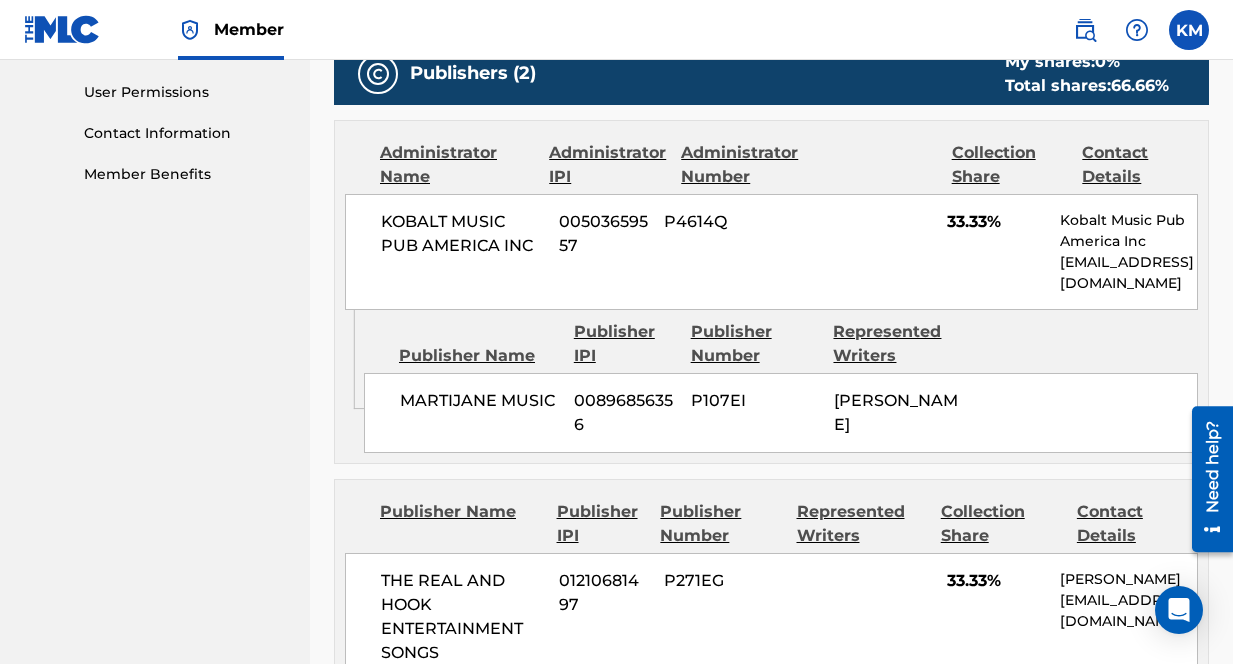click on "[PERSON_NAME]" at bounding box center (898, 413) 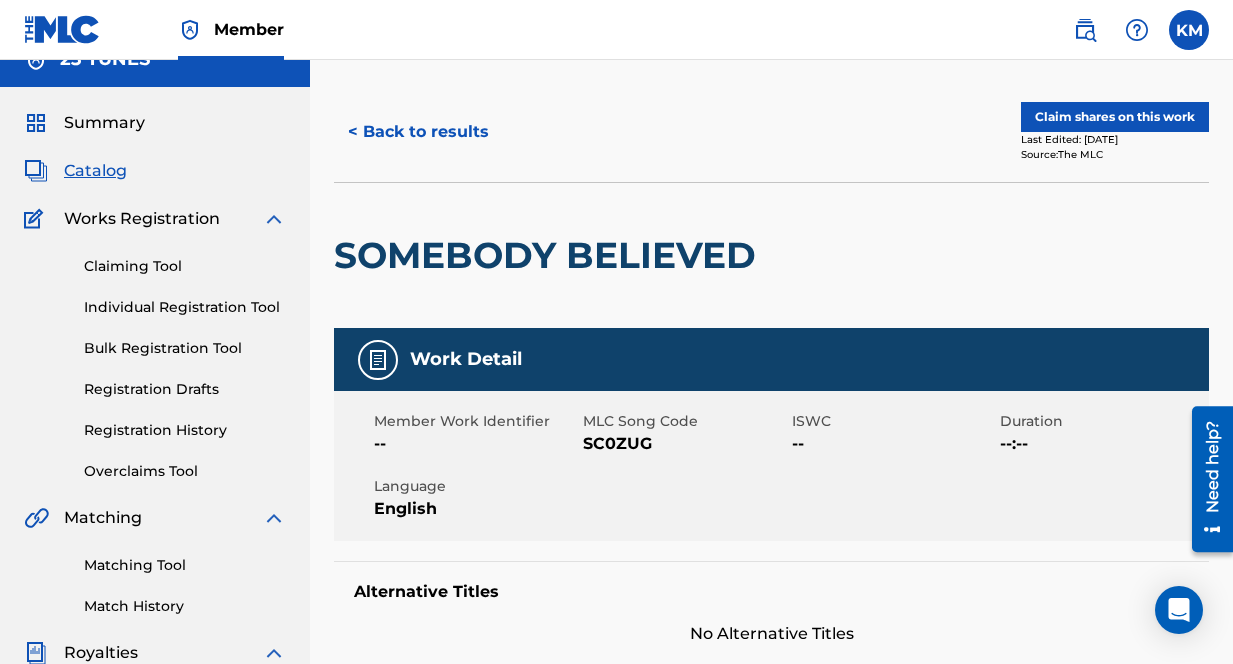 scroll, scrollTop: 41, scrollLeft: 0, axis: vertical 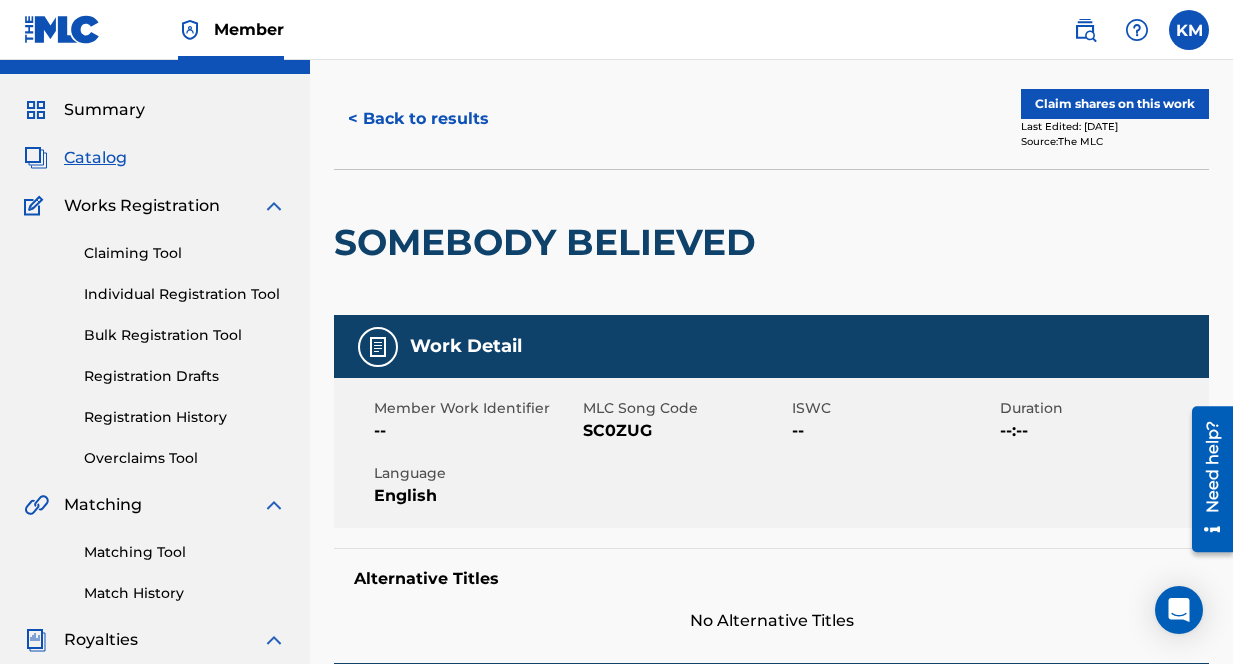 click on "< Back to results" at bounding box center [418, 119] 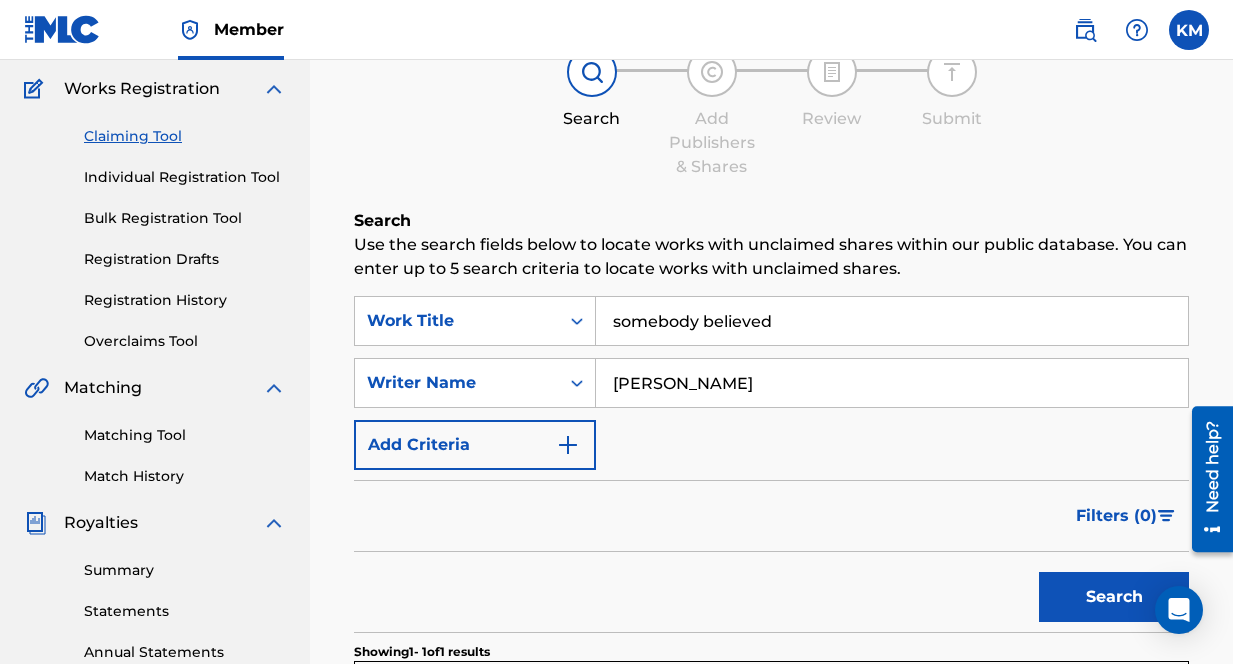 scroll, scrollTop: 154, scrollLeft: 0, axis: vertical 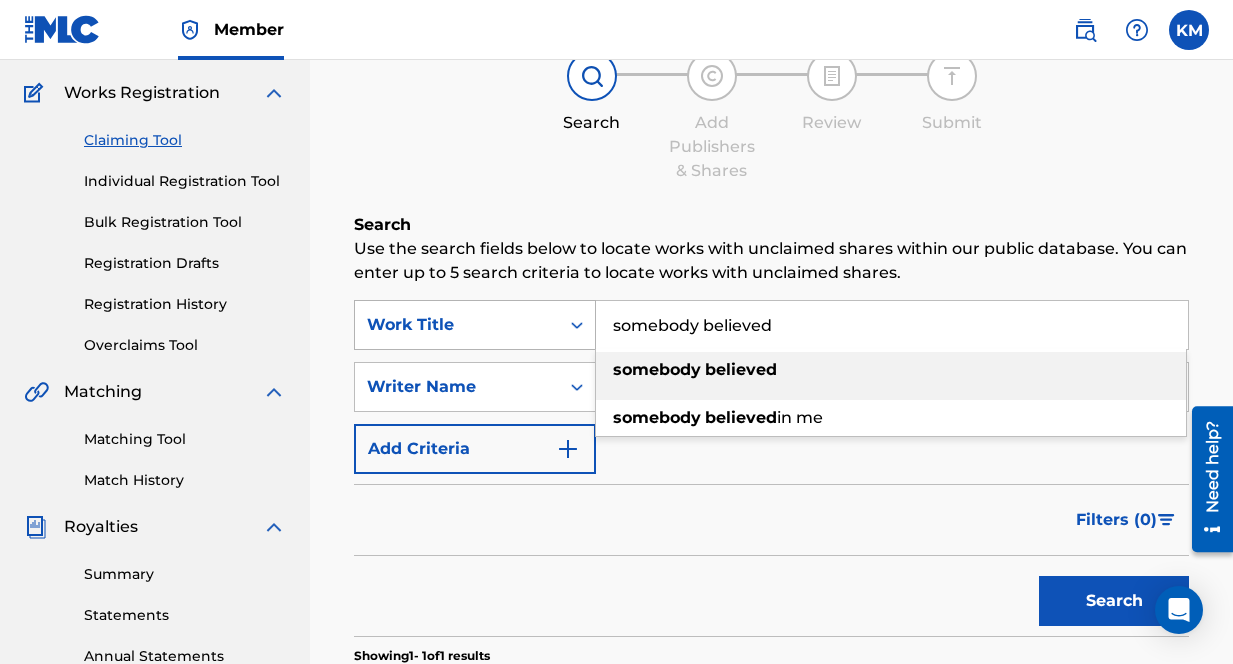 drag, startPoint x: 789, startPoint y: 329, endPoint x: 585, endPoint y: 326, distance: 204.02206 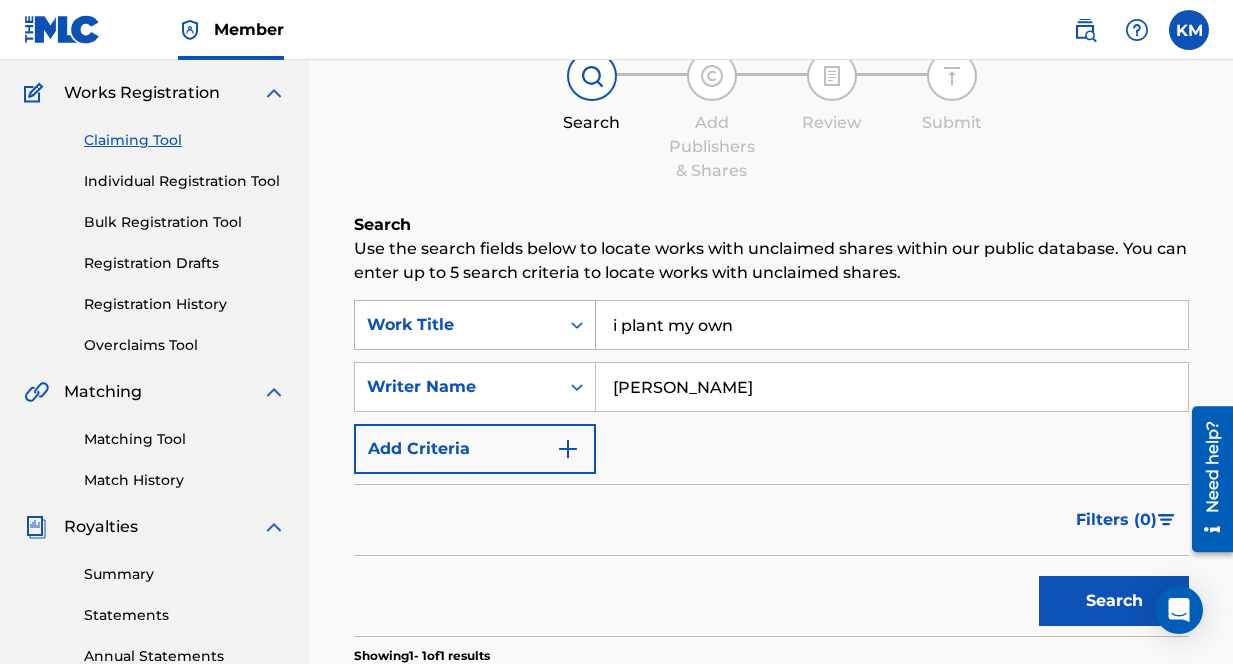 type on "i plant my own" 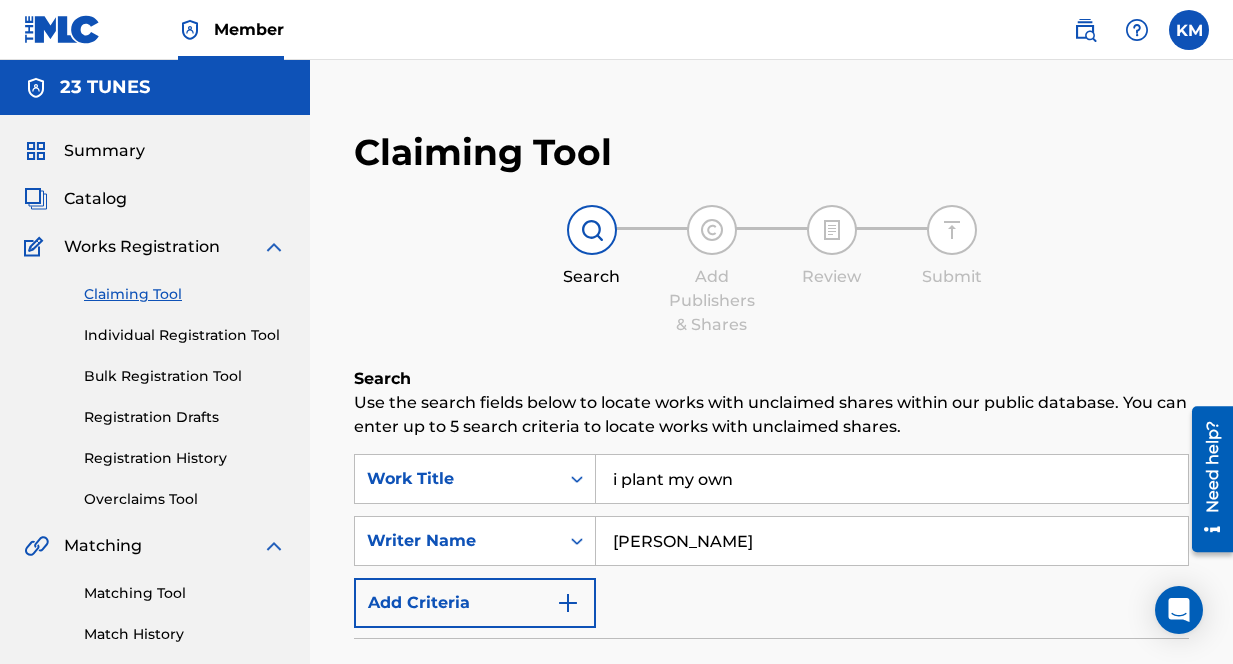 scroll, scrollTop: 0, scrollLeft: 0, axis: both 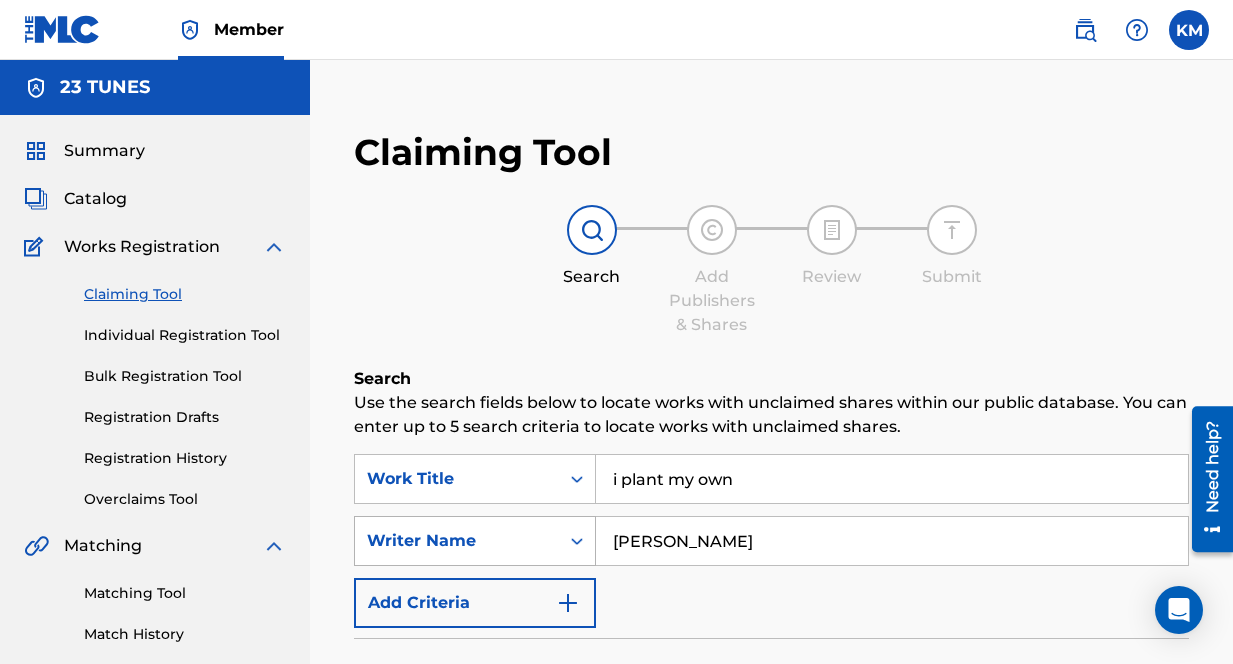 drag, startPoint x: 723, startPoint y: 535, endPoint x: 561, endPoint y: 551, distance: 162.78821 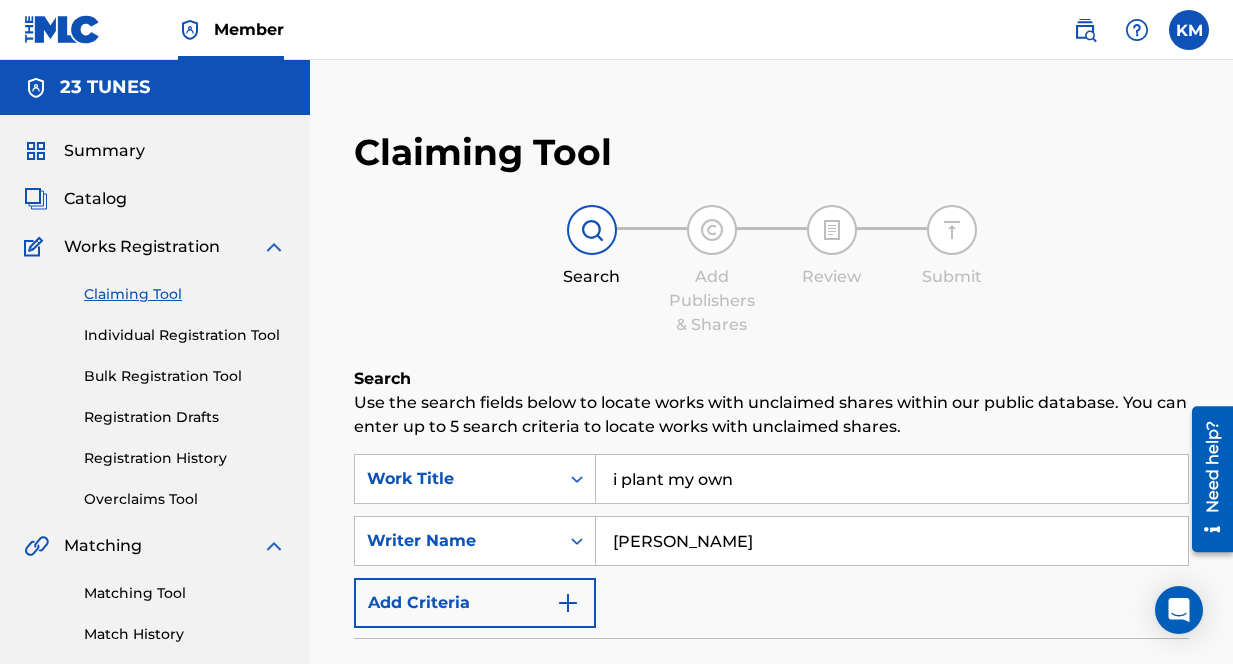 drag, startPoint x: 561, startPoint y: 551, endPoint x: 715, endPoint y: 529, distance: 155.56349 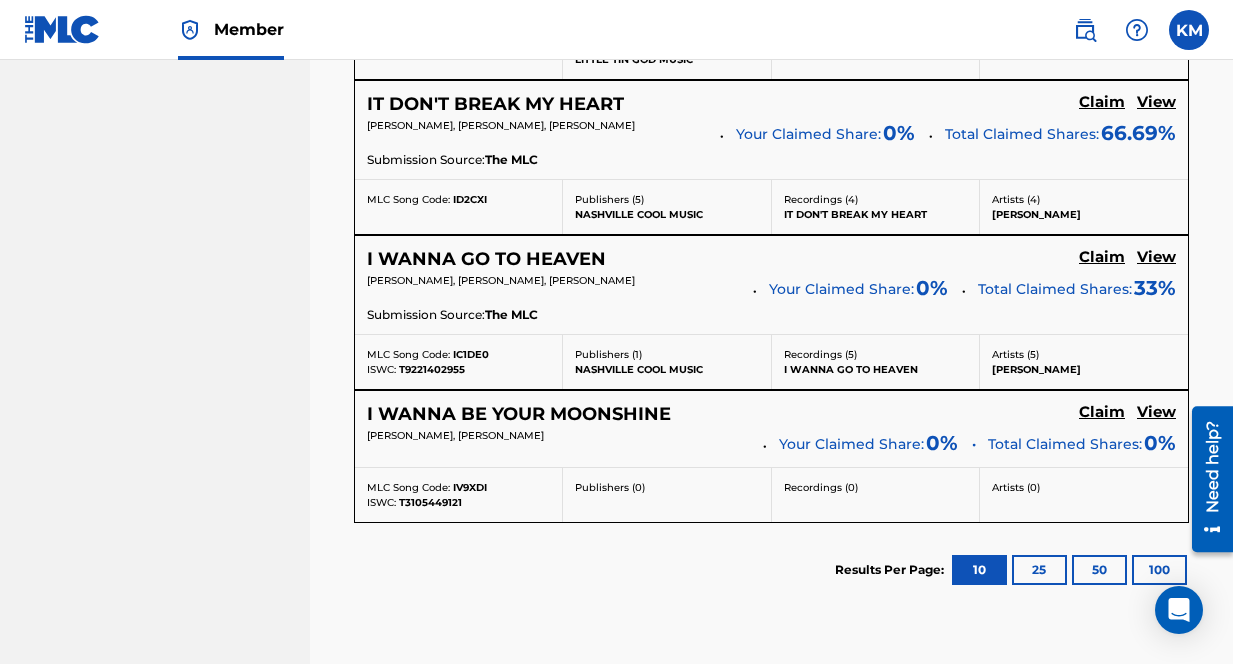 scroll, scrollTop: 1300, scrollLeft: 0, axis: vertical 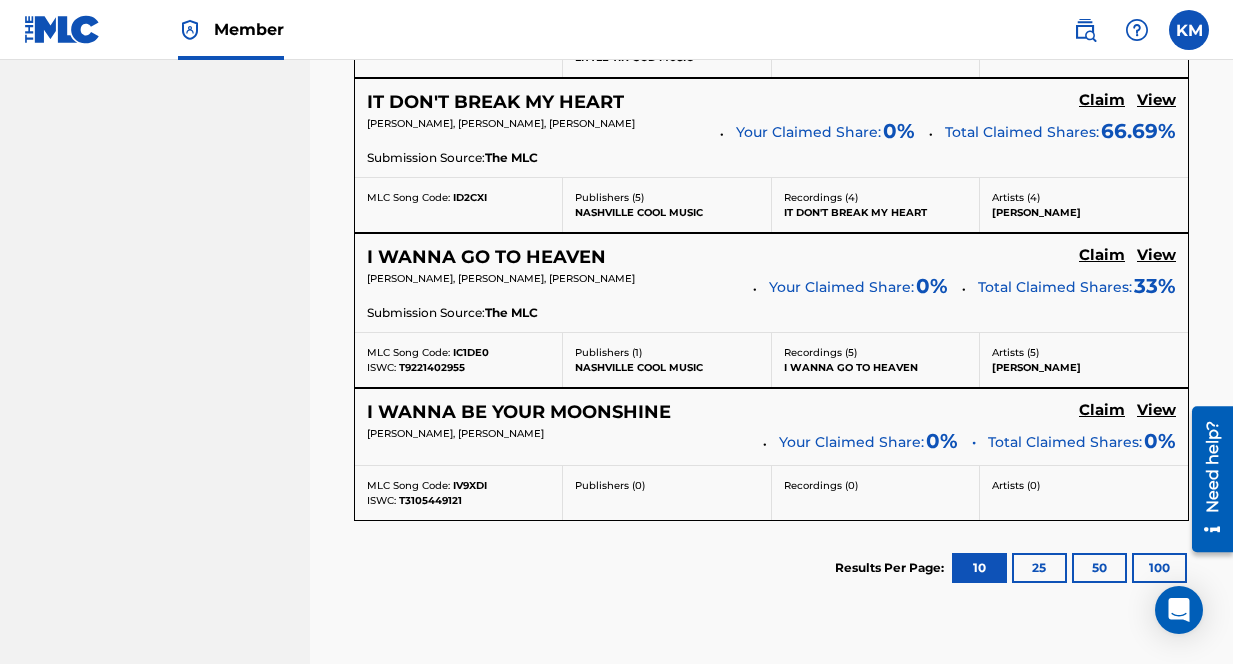 click on "50" at bounding box center [1099, 568] 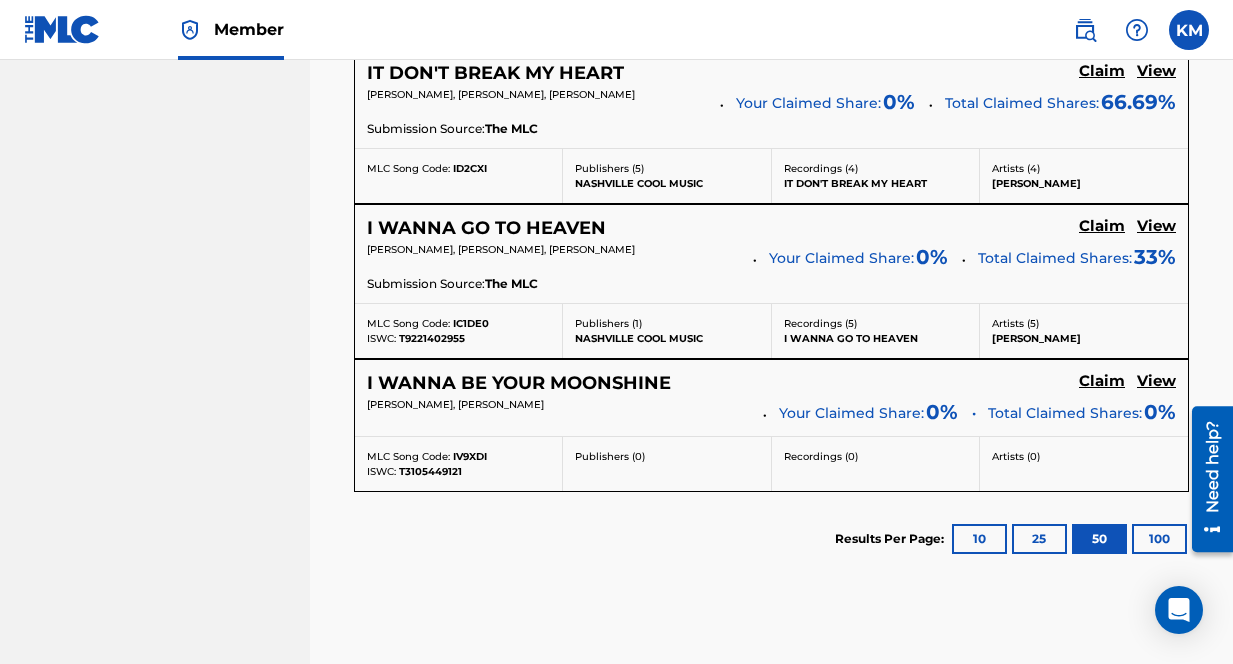 scroll, scrollTop: 991, scrollLeft: 0, axis: vertical 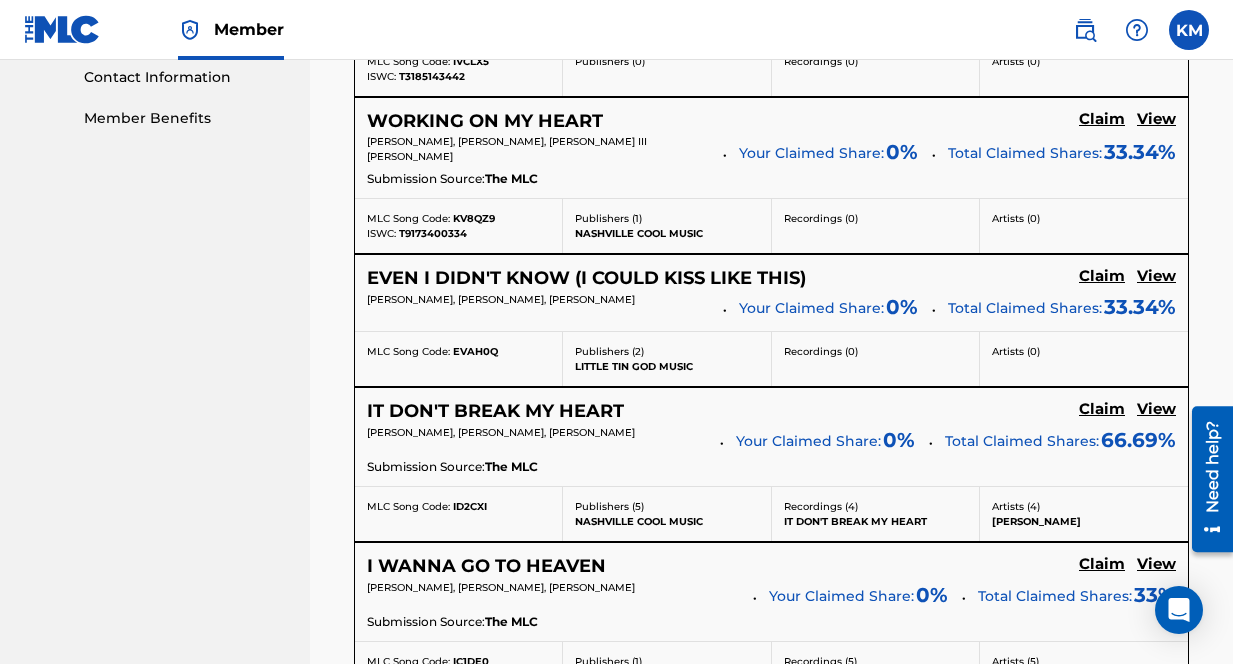 click on "IT DON'T BREAK MY HEART" at bounding box center [495, 411] 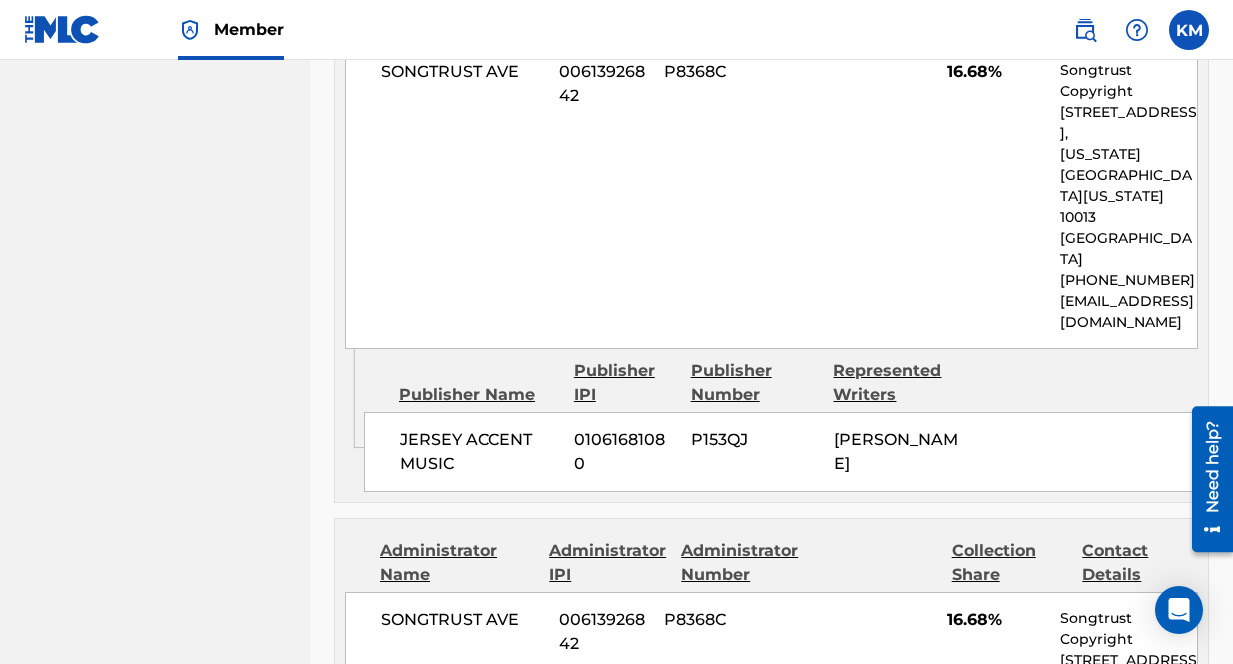 scroll, scrollTop: 708, scrollLeft: 0, axis: vertical 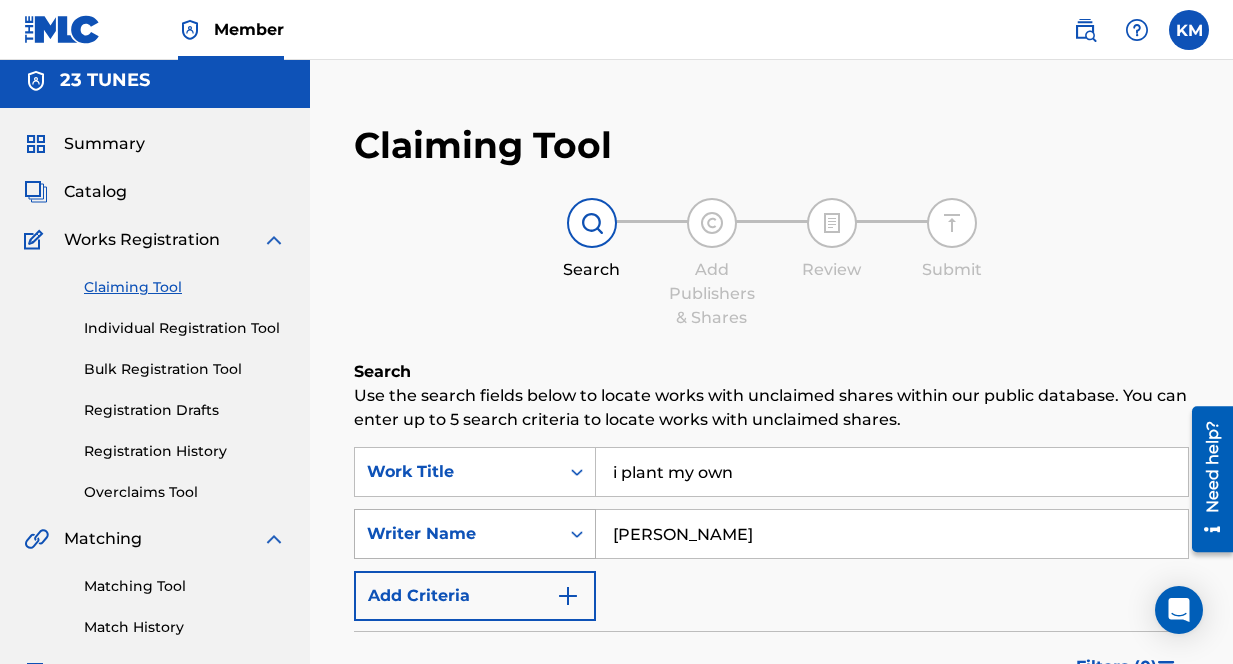 drag, startPoint x: 757, startPoint y: 543, endPoint x: 591, endPoint y: 525, distance: 166.97305 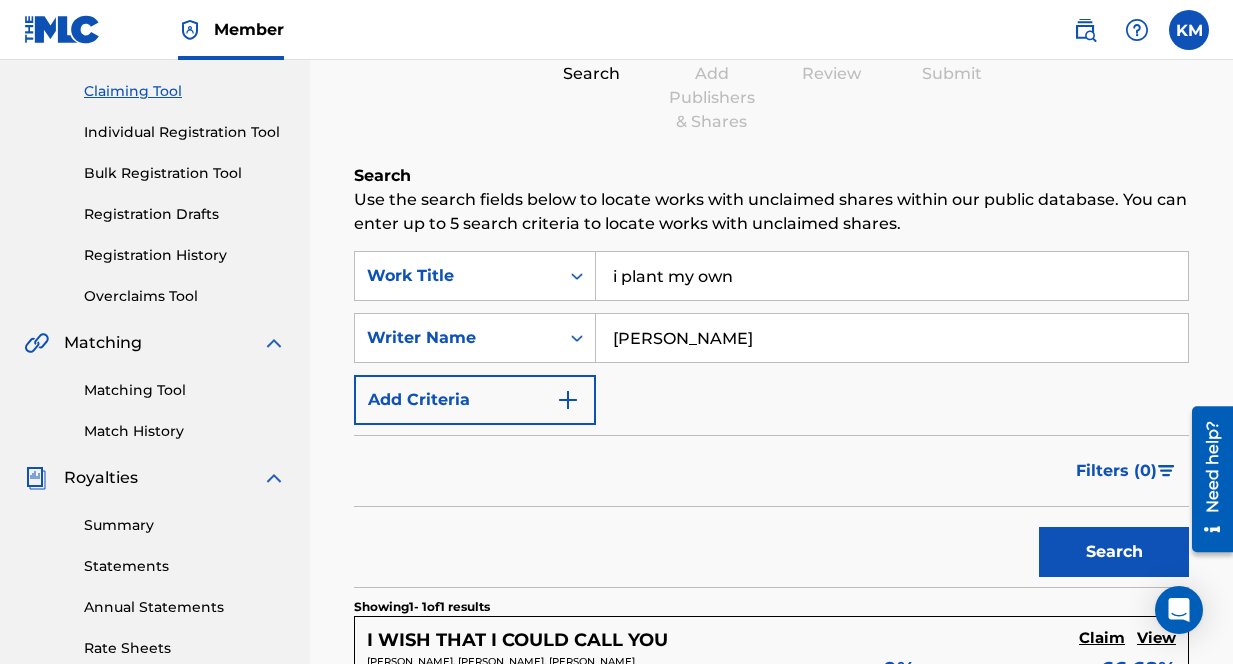 scroll, scrollTop: 184, scrollLeft: 0, axis: vertical 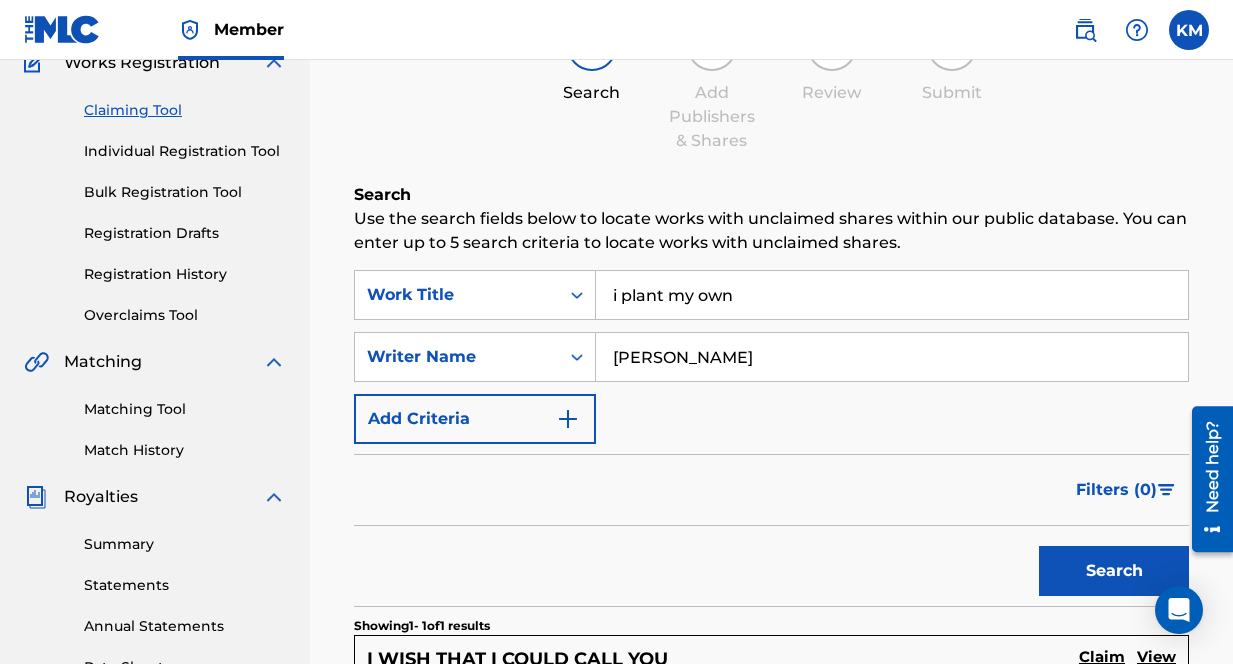 click at bounding box center (568, 419) 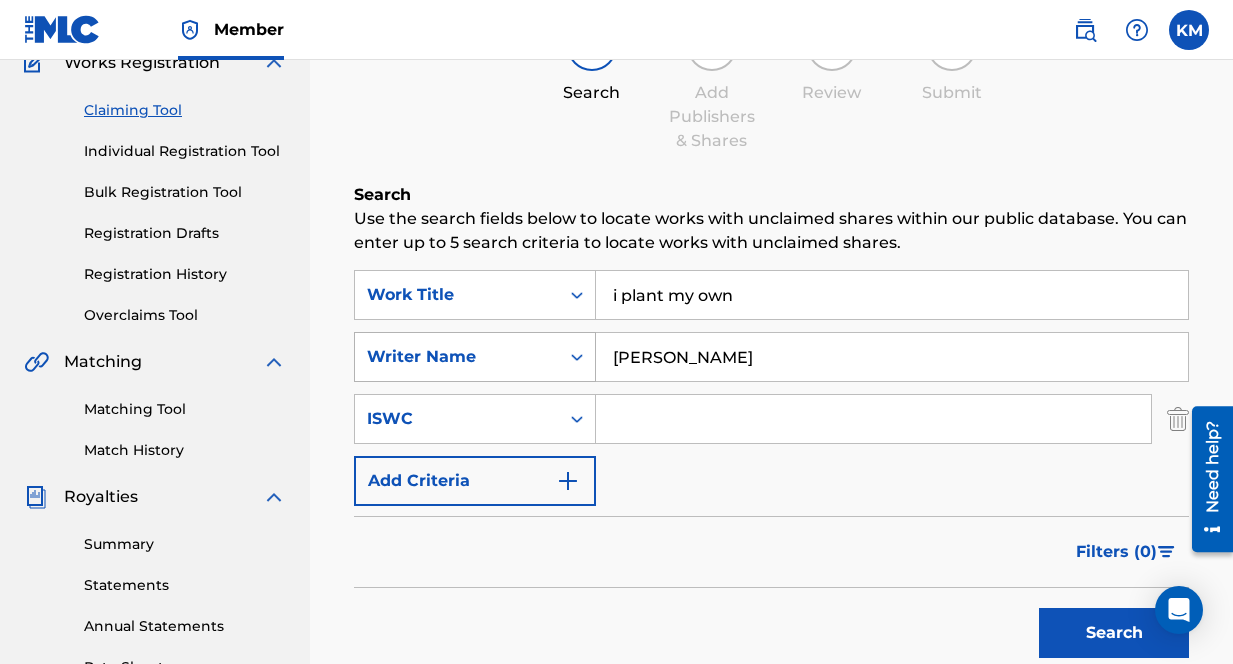 drag, startPoint x: 736, startPoint y: 357, endPoint x: 577, endPoint y: 357, distance: 159 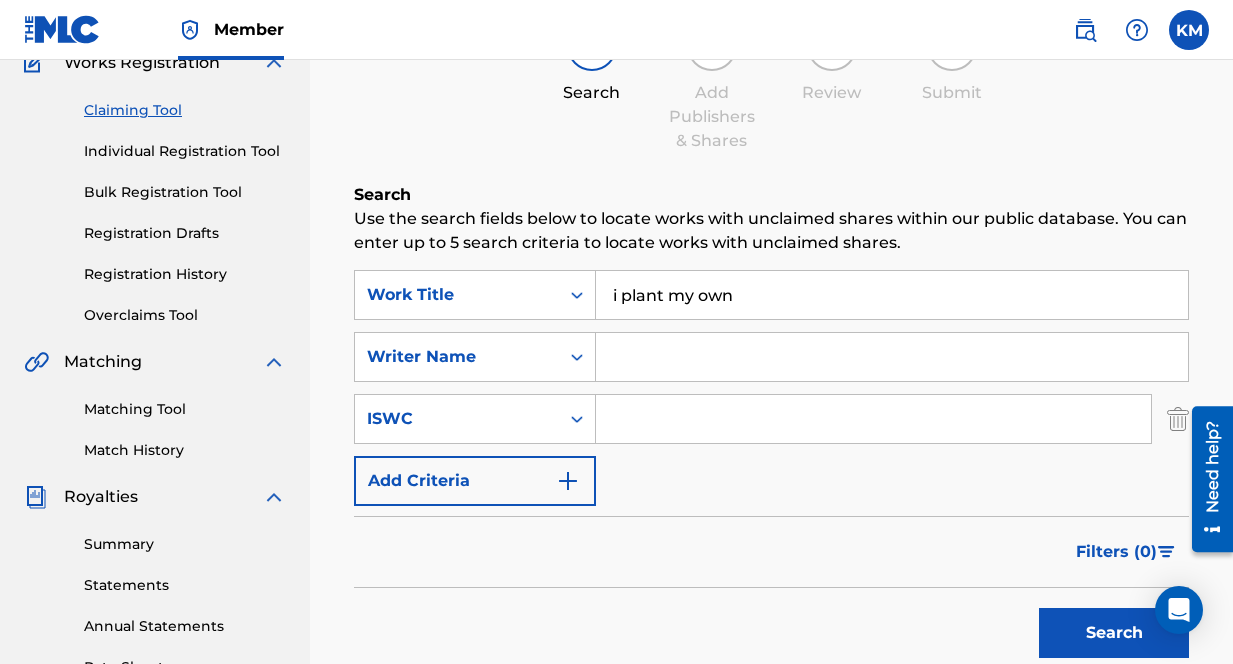 type 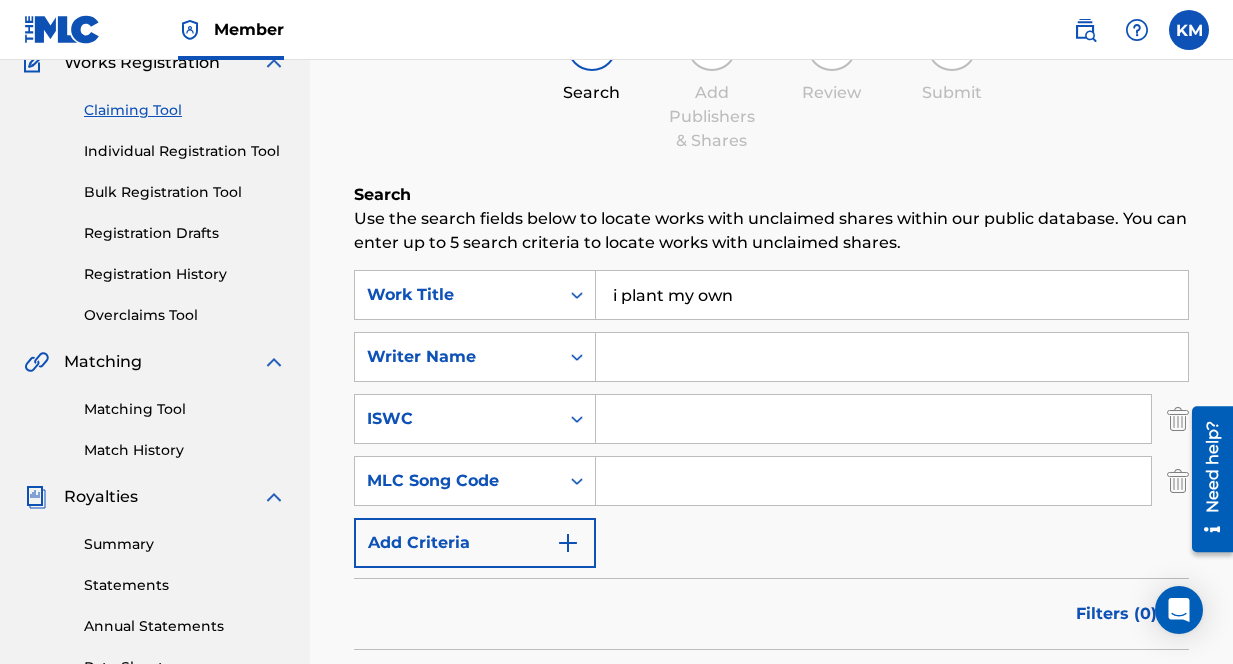 click at bounding box center [568, 543] 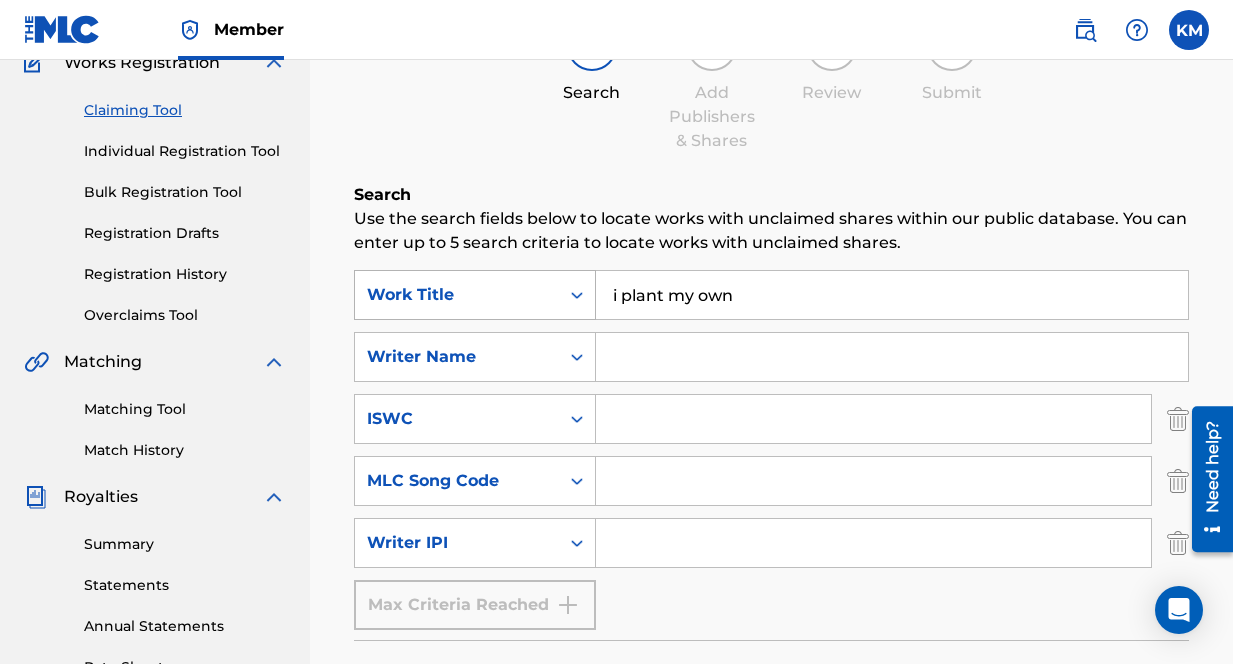 drag, startPoint x: 623, startPoint y: 295, endPoint x: 564, endPoint y: 298, distance: 59.07622 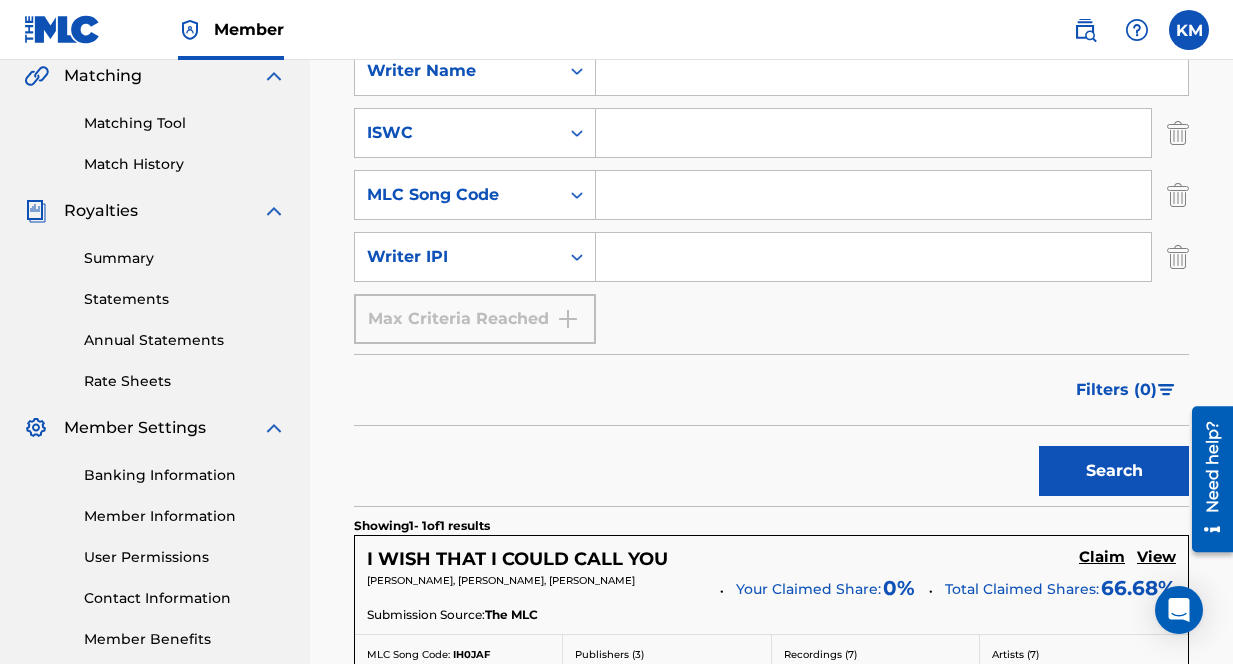 scroll, scrollTop: 473, scrollLeft: 0, axis: vertical 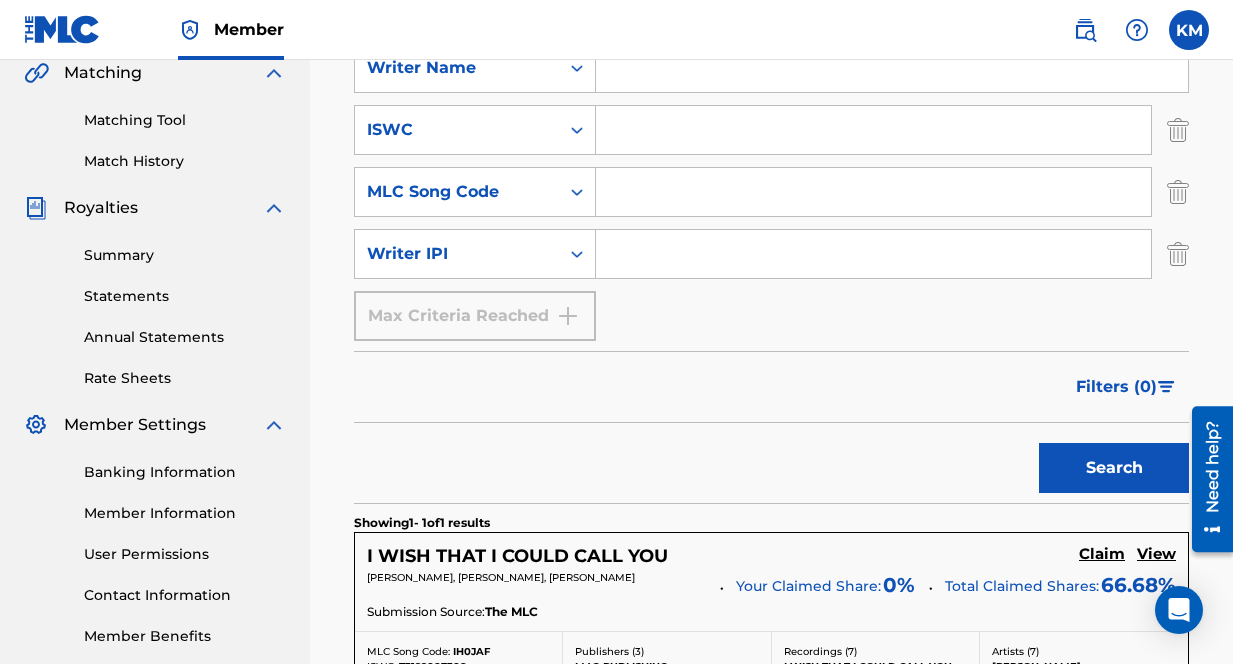 type on "plant my own" 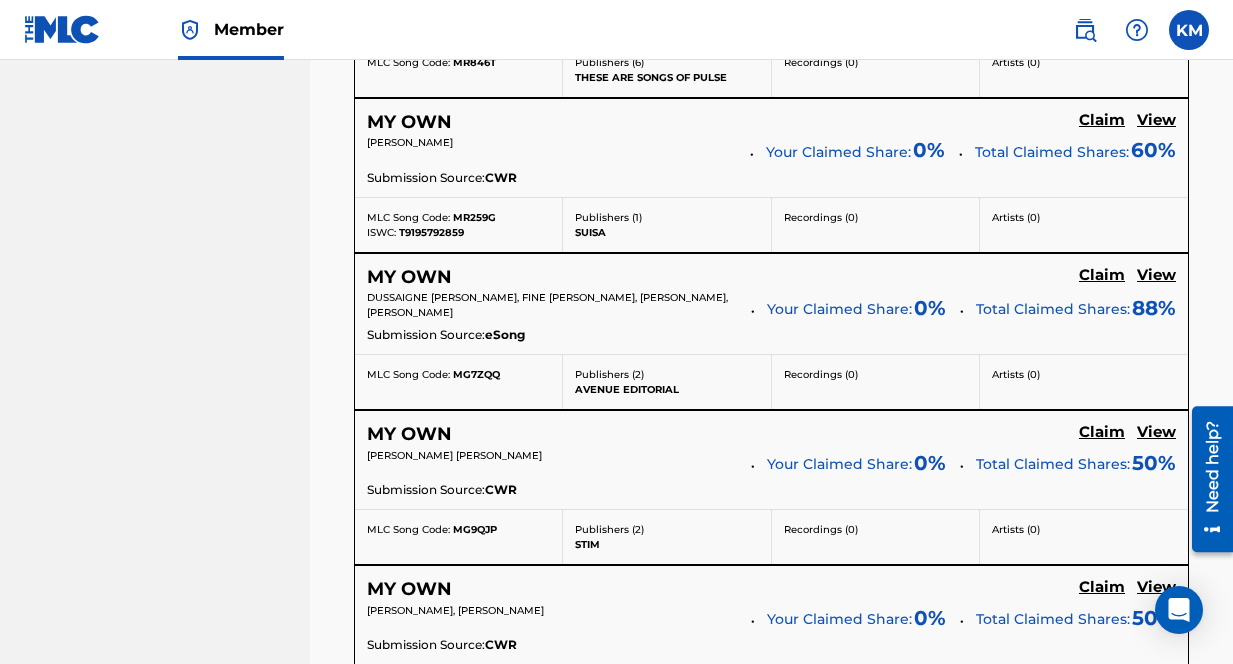 scroll, scrollTop: 1201, scrollLeft: 0, axis: vertical 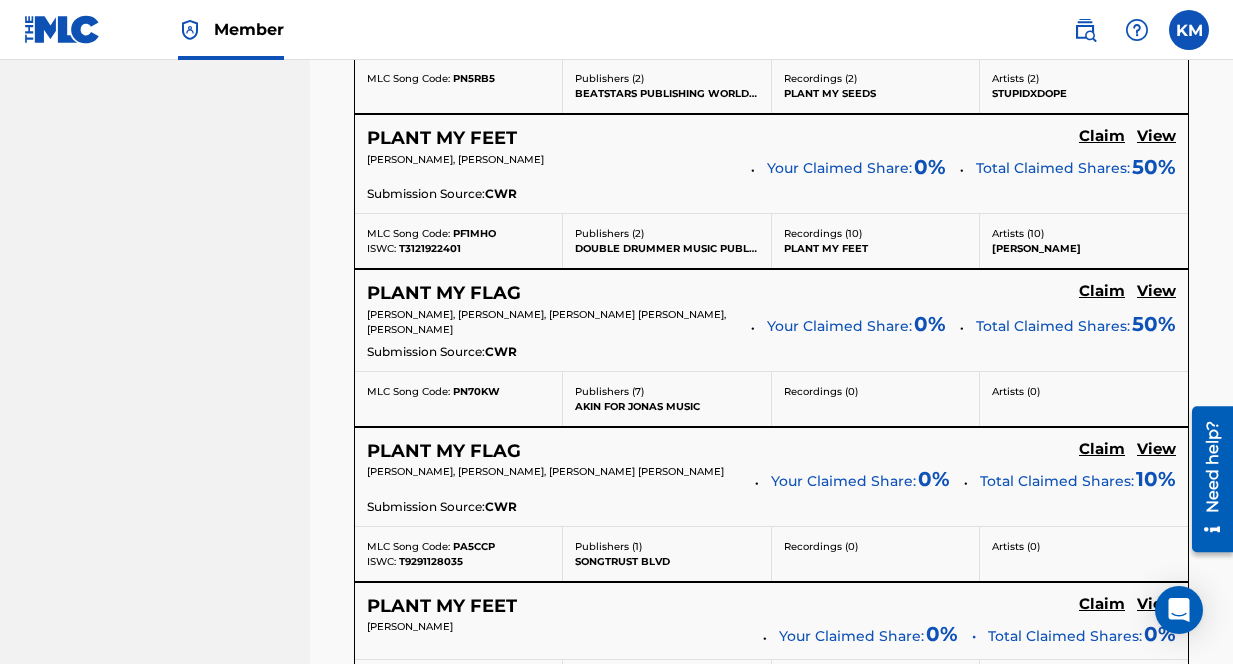 click at bounding box center (1189, 30) 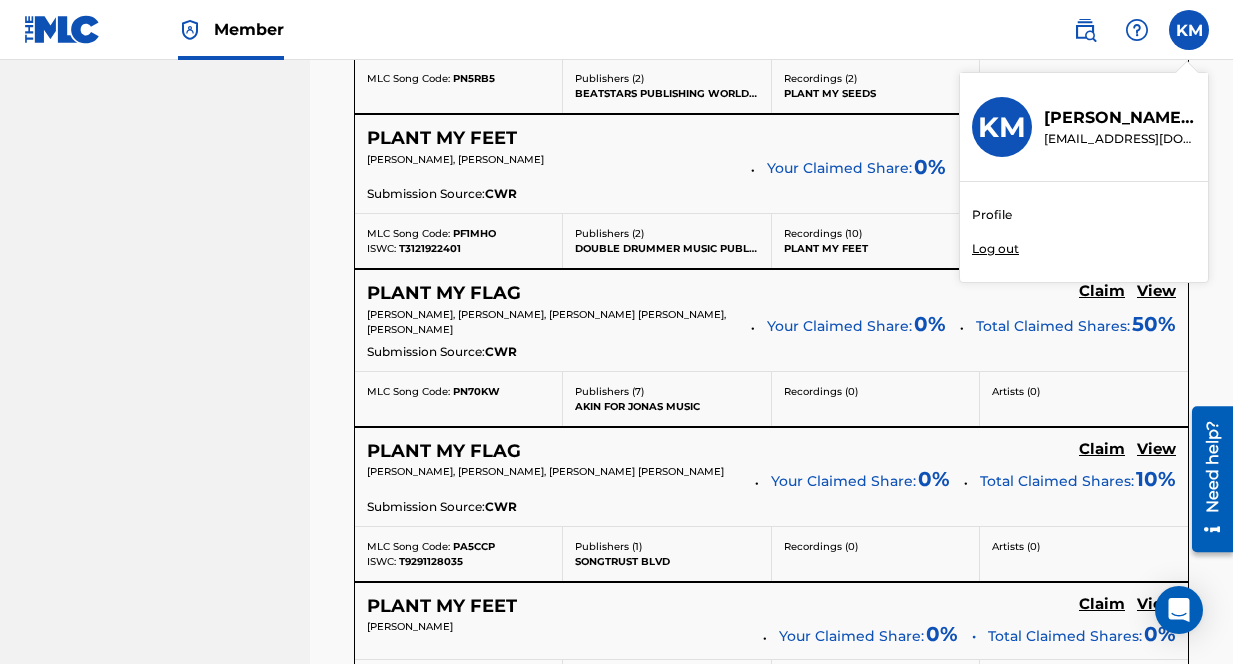 click on "Log out" at bounding box center [995, 249] 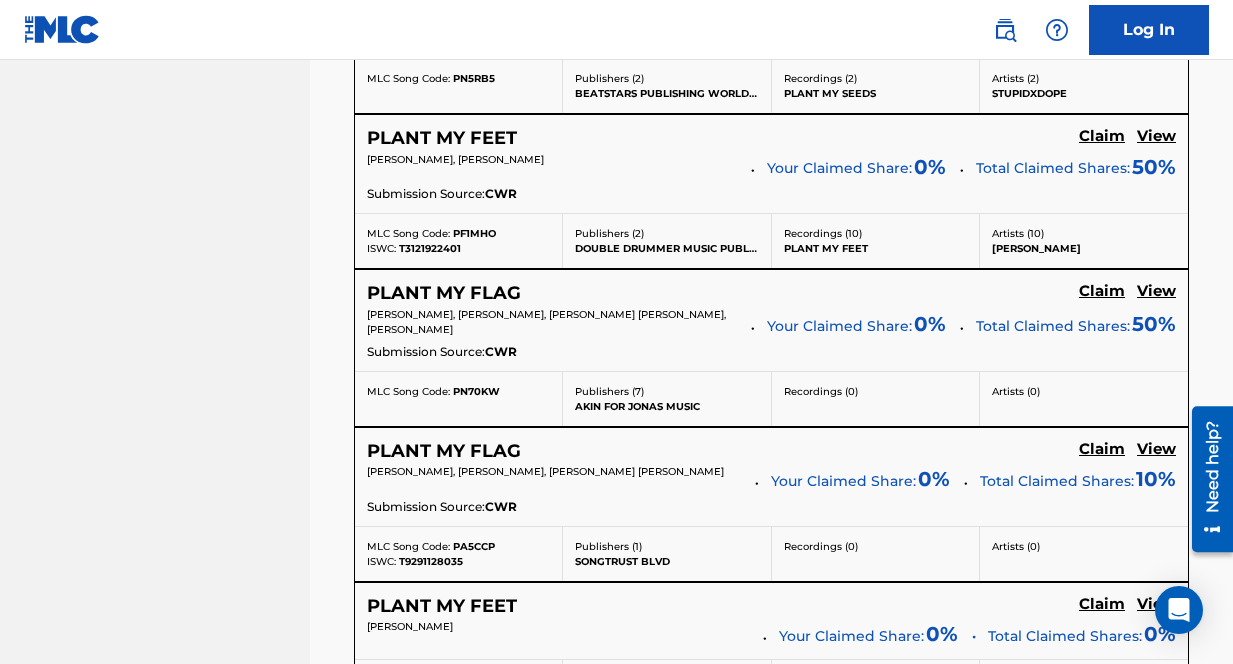 scroll, scrollTop: 0, scrollLeft: 0, axis: both 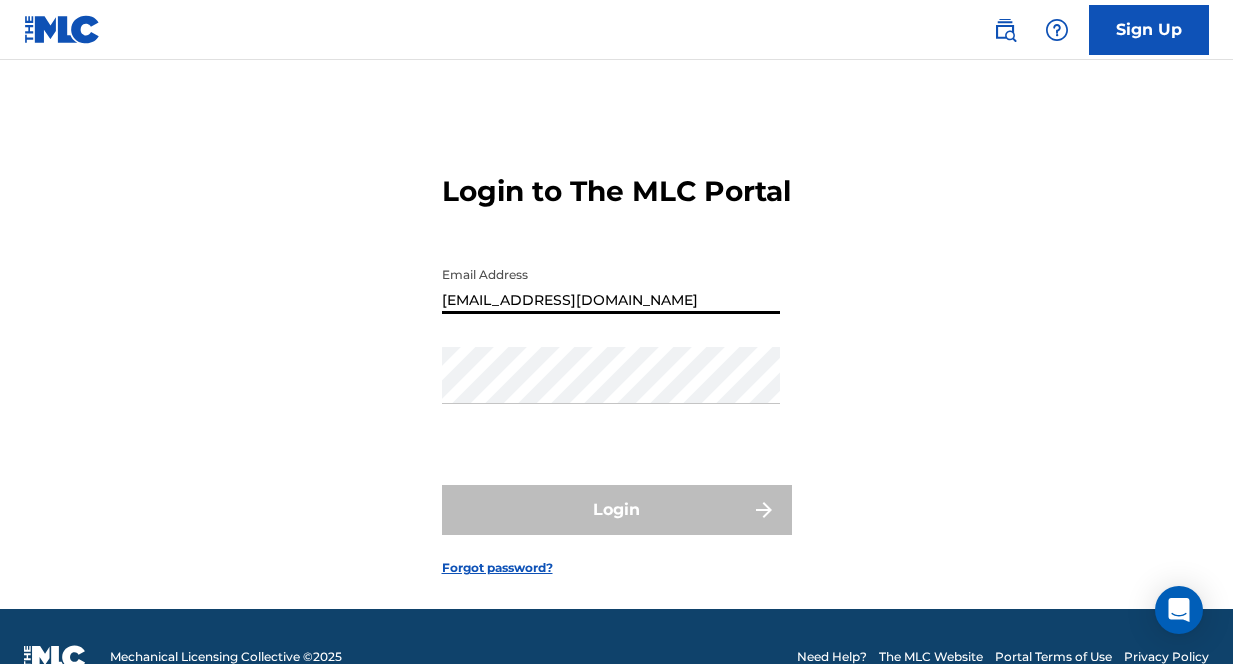 type on "[EMAIL_ADDRESS][DOMAIN_NAME]" 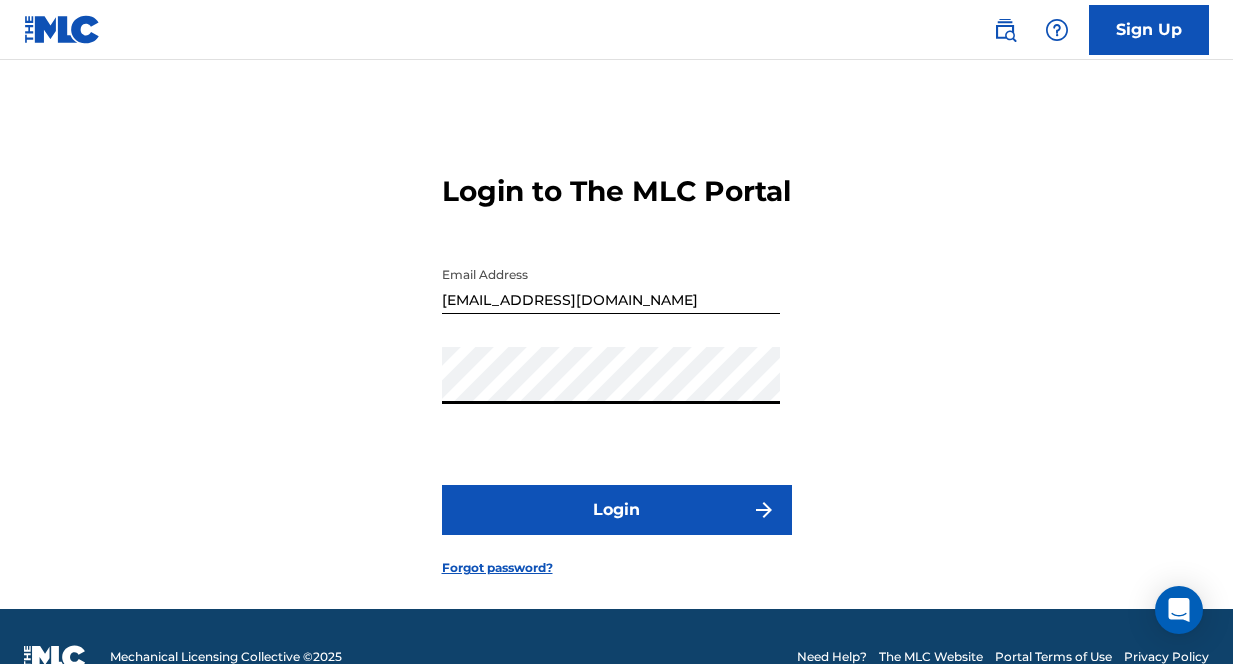 click on "Login" at bounding box center (617, 510) 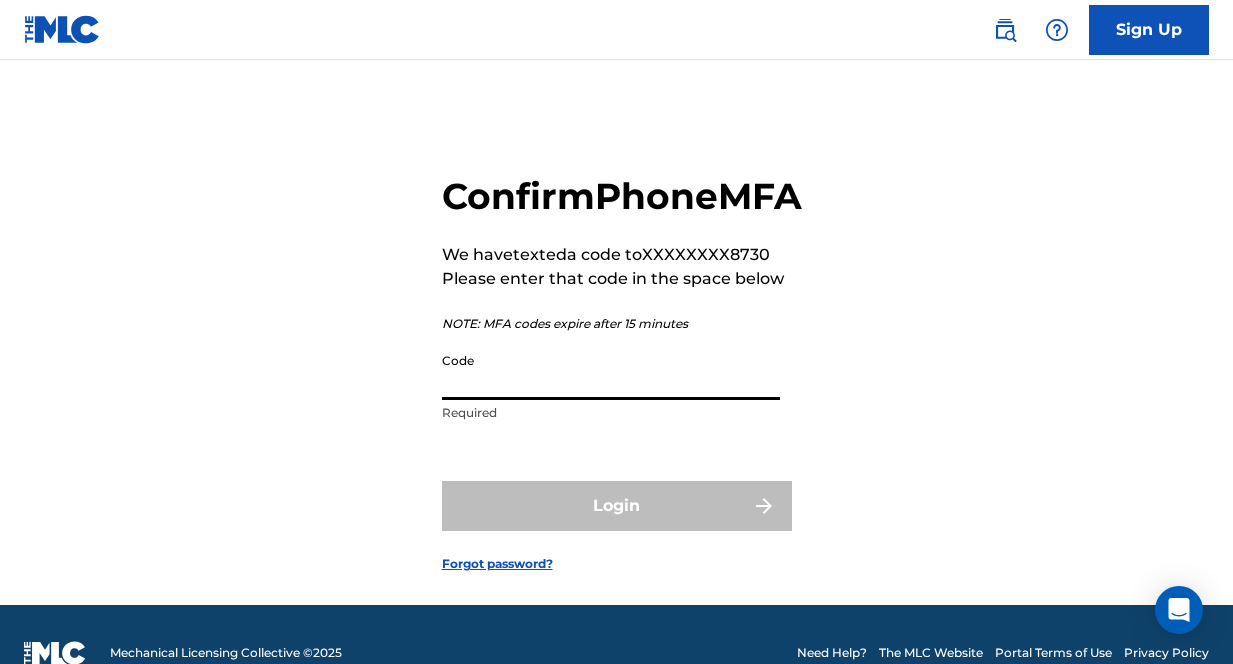 click on "Code" at bounding box center (611, 371) 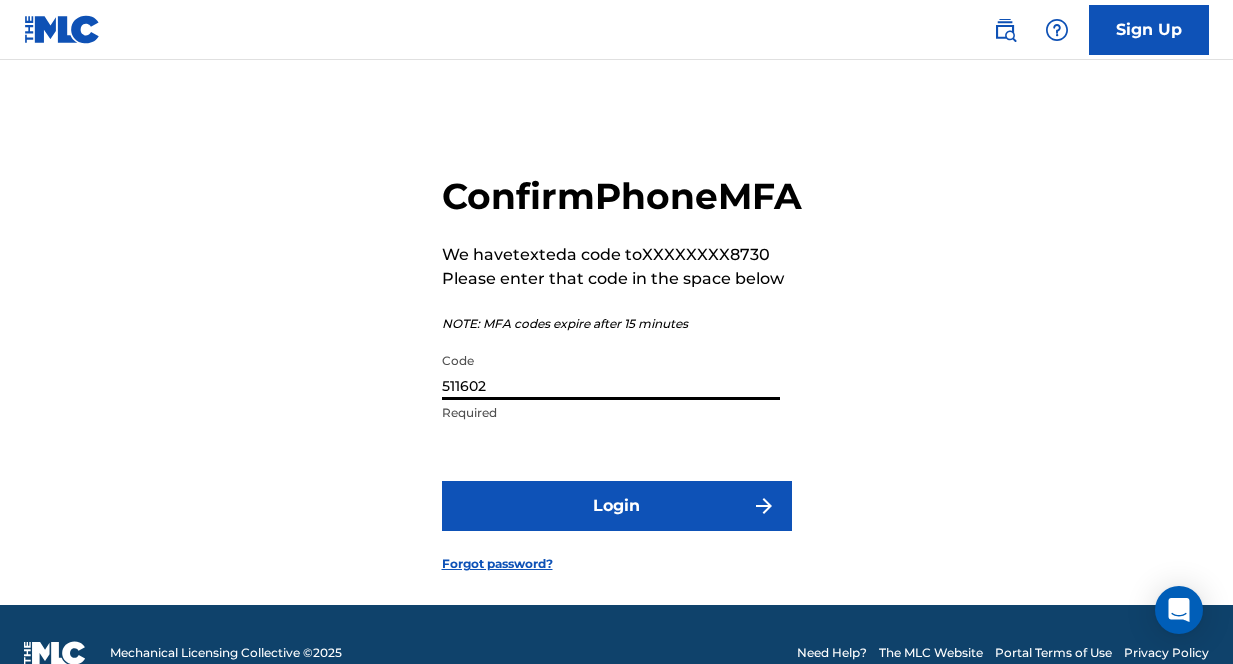 type on "511602" 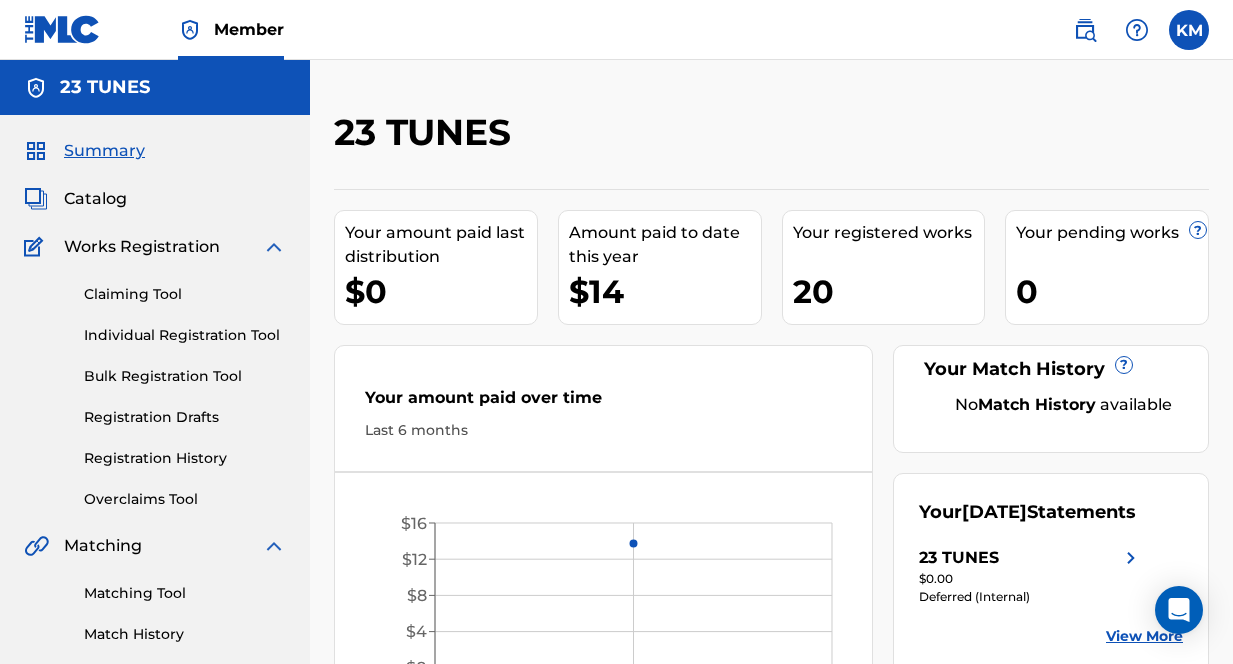 scroll, scrollTop: 0, scrollLeft: 0, axis: both 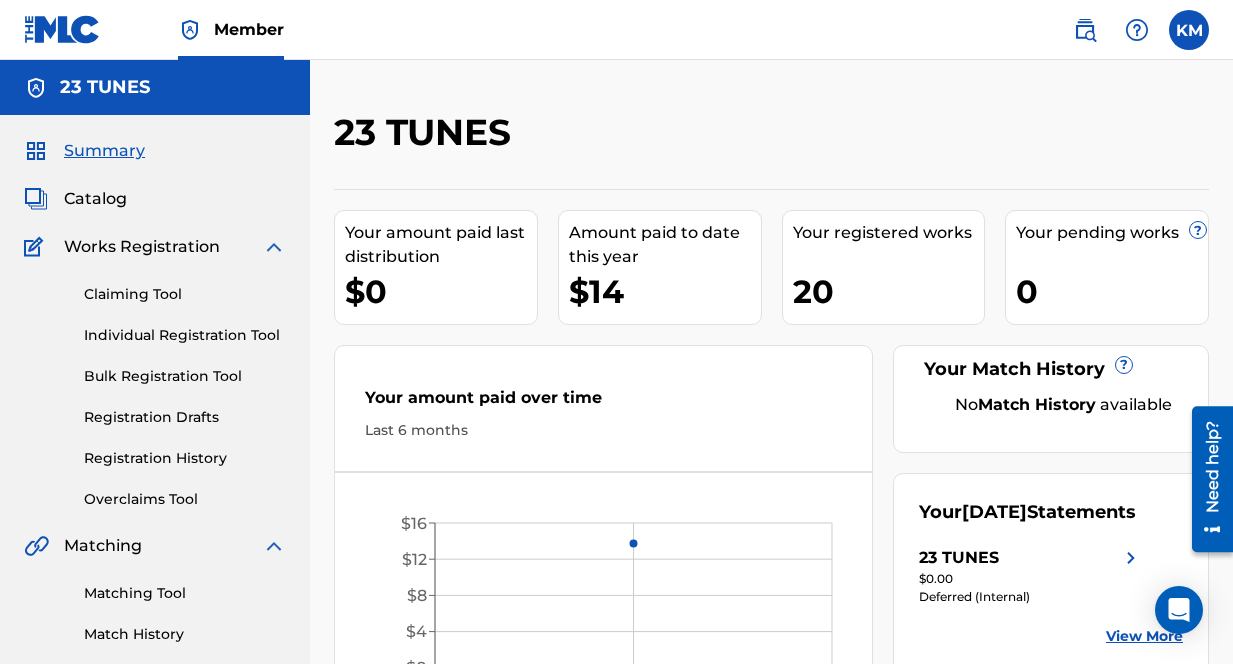 click on "Claiming Tool" at bounding box center (185, 294) 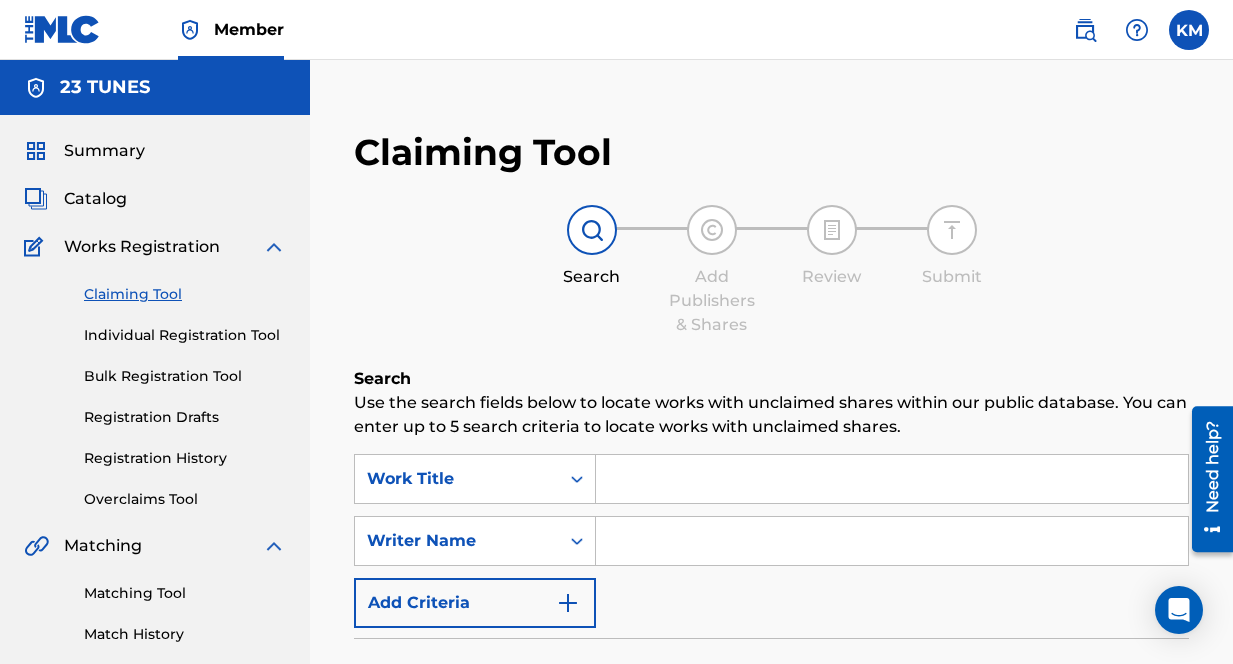click at bounding box center [892, 479] 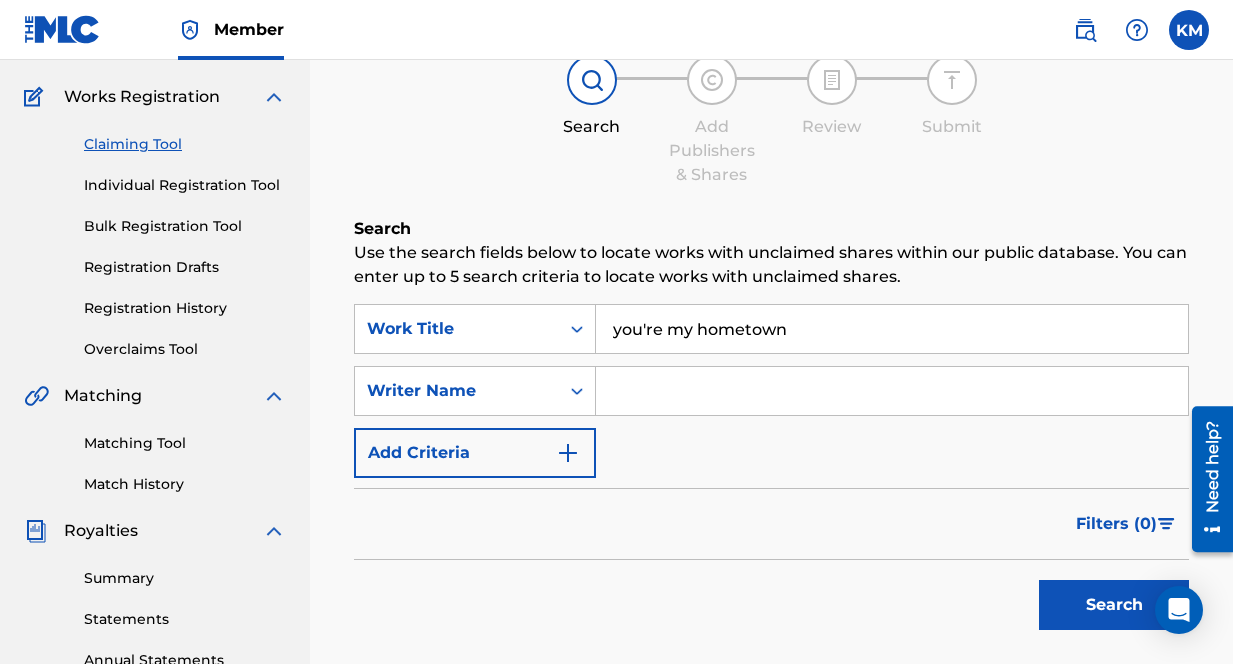 scroll, scrollTop: 152, scrollLeft: 0, axis: vertical 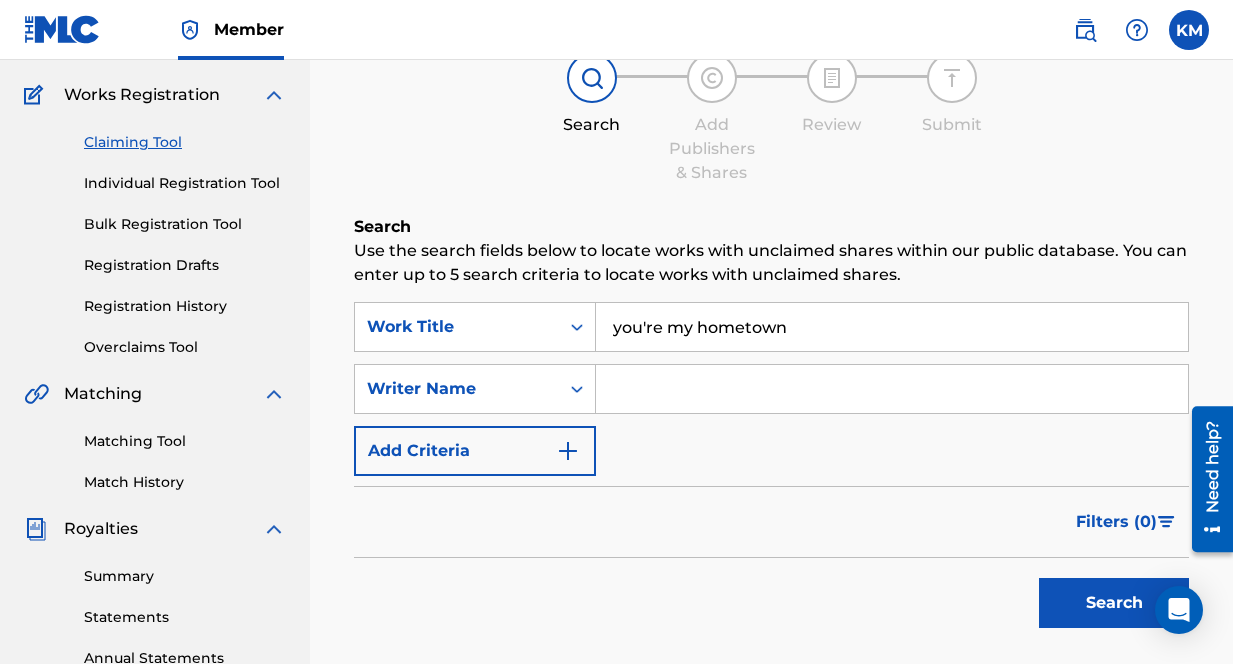 type on "you're my hometown" 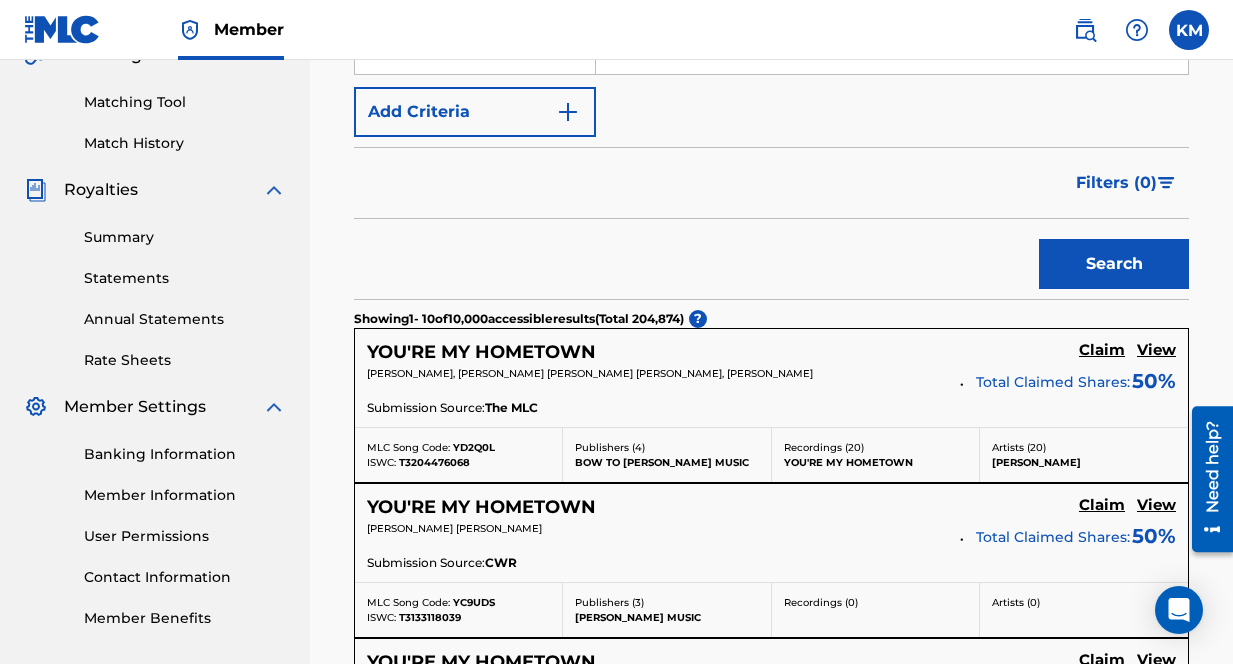 scroll, scrollTop: 530, scrollLeft: 0, axis: vertical 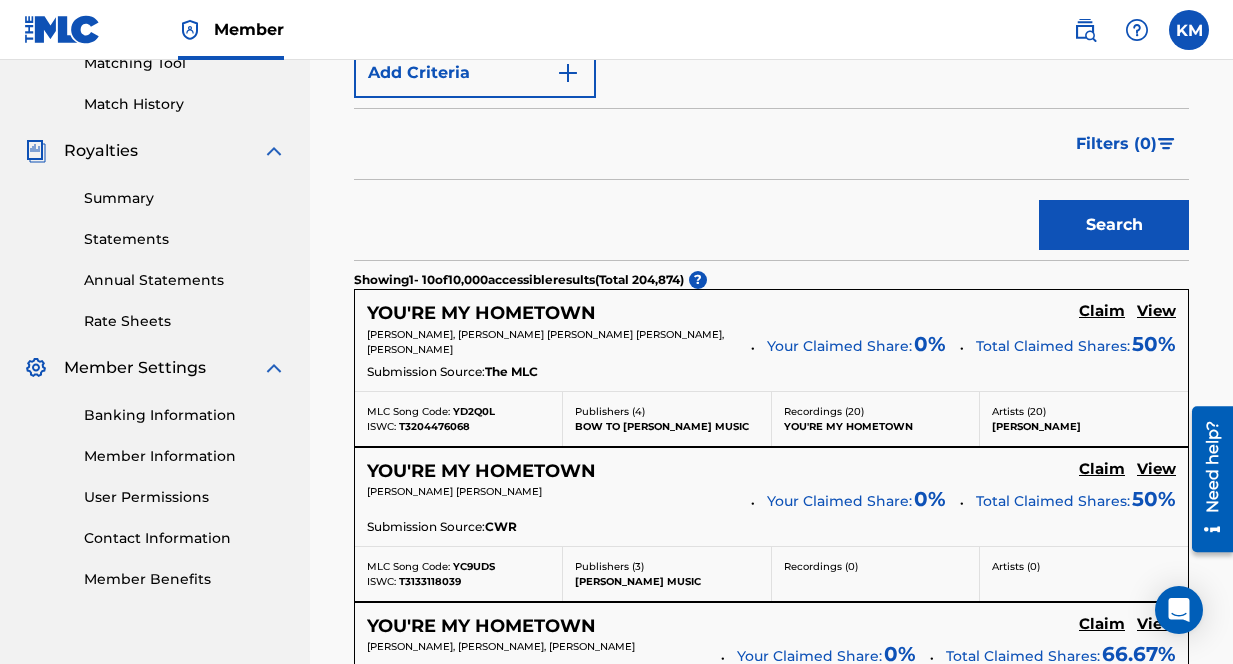 click on "YOU'RE MY HOMETOWN" at bounding box center (481, 313) 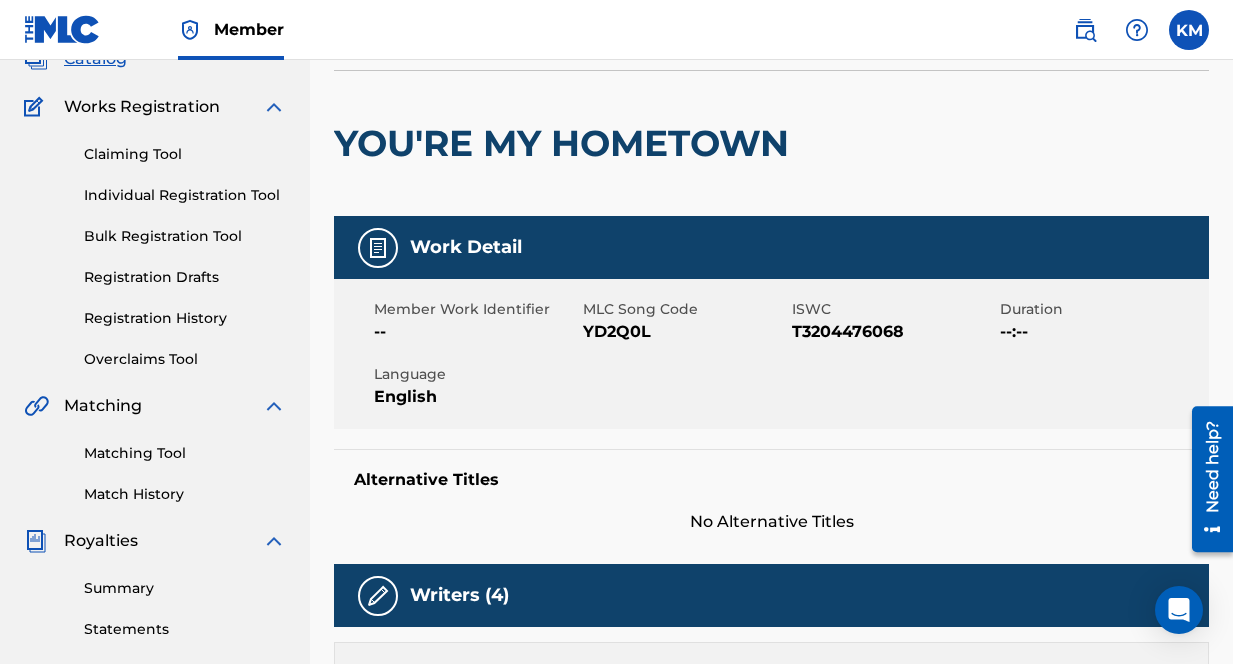 scroll, scrollTop: 124, scrollLeft: 0, axis: vertical 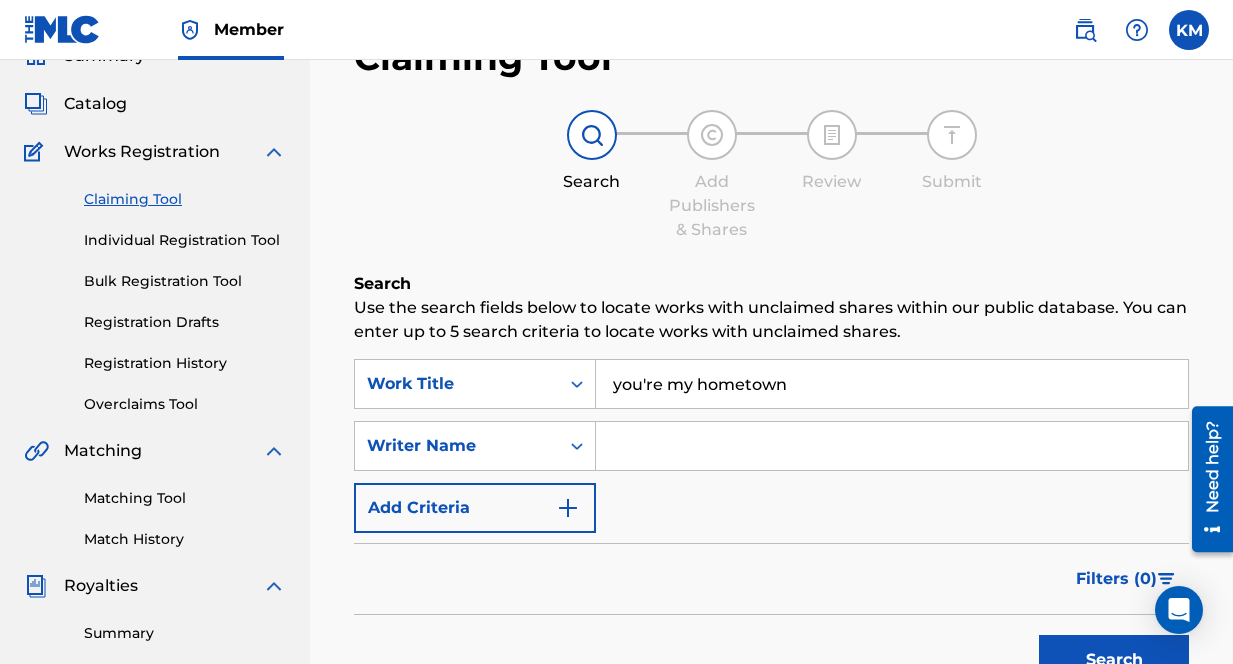 click at bounding box center (1189, 30) 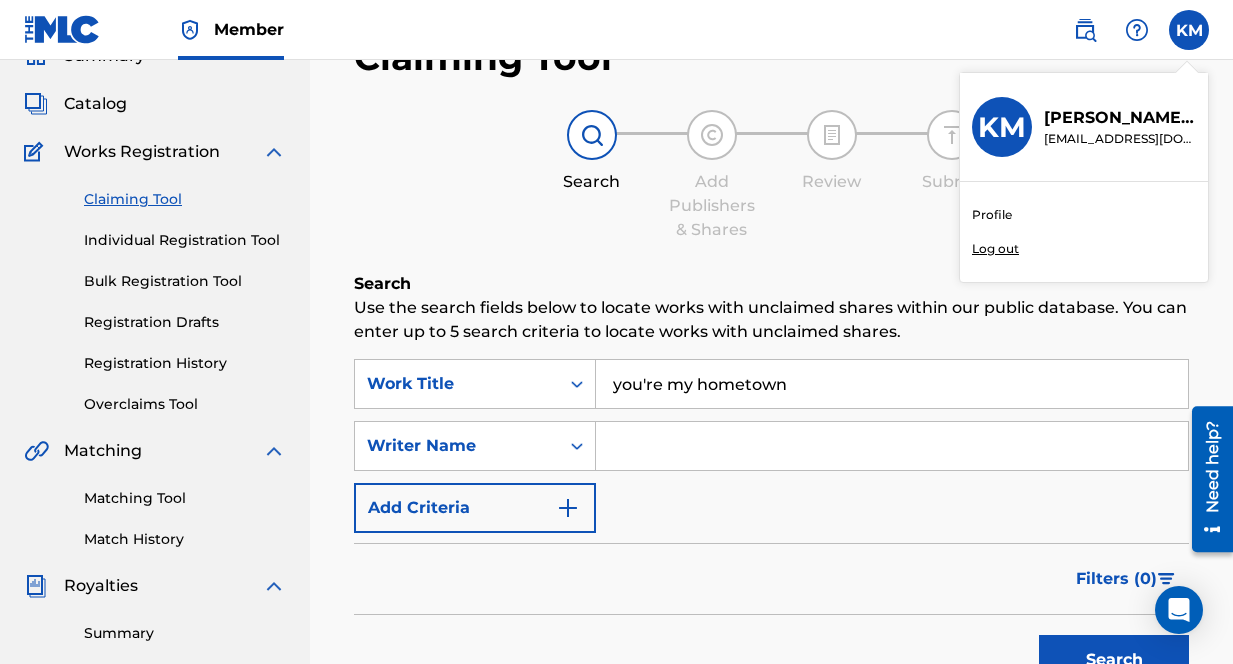 click on "Log out" at bounding box center (995, 249) 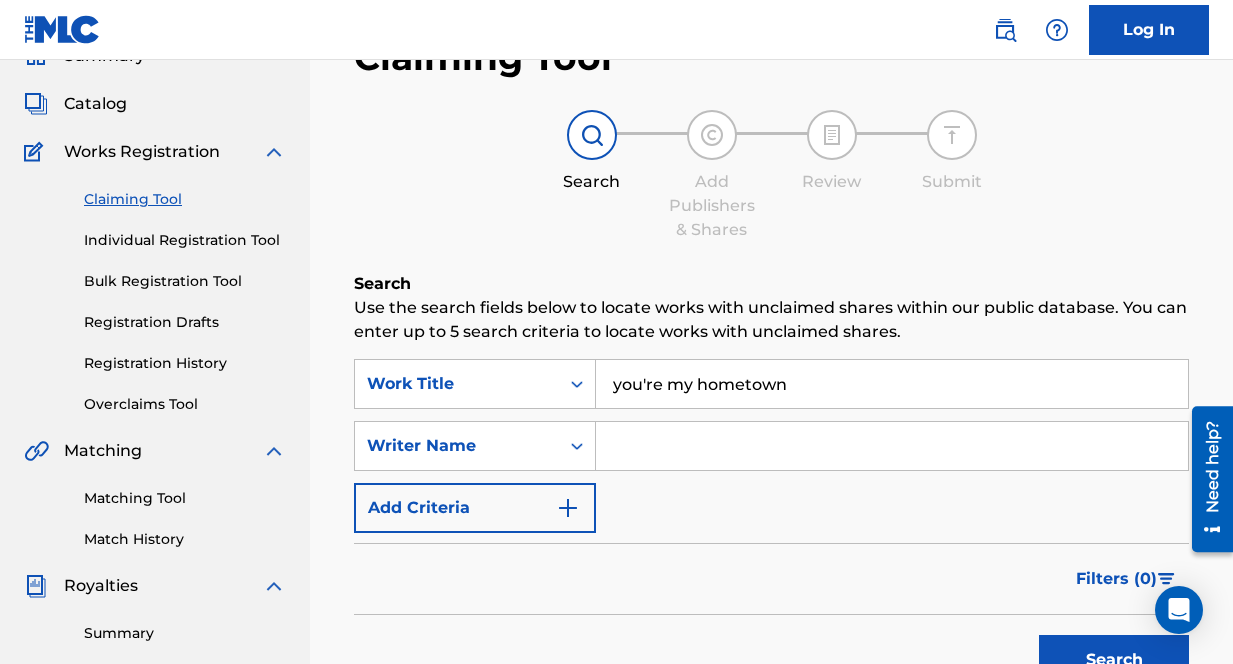 scroll, scrollTop: 0, scrollLeft: 0, axis: both 